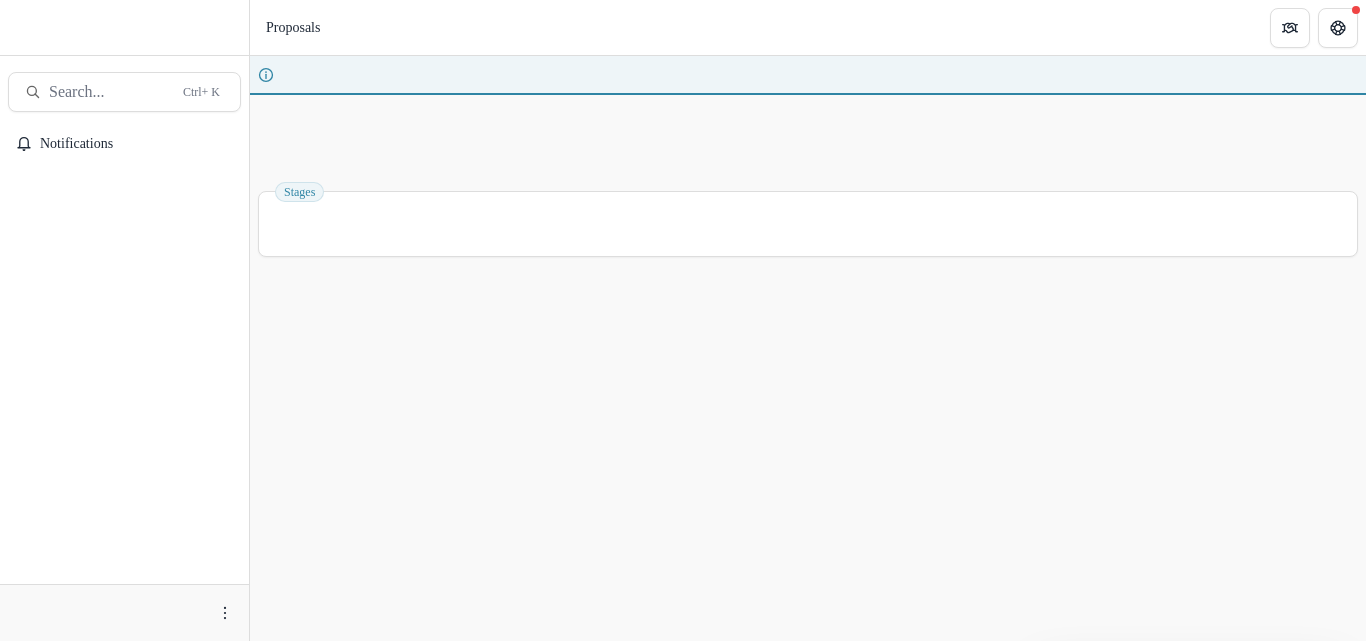 scroll, scrollTop: 0, scrollLeft: 0, axis: both 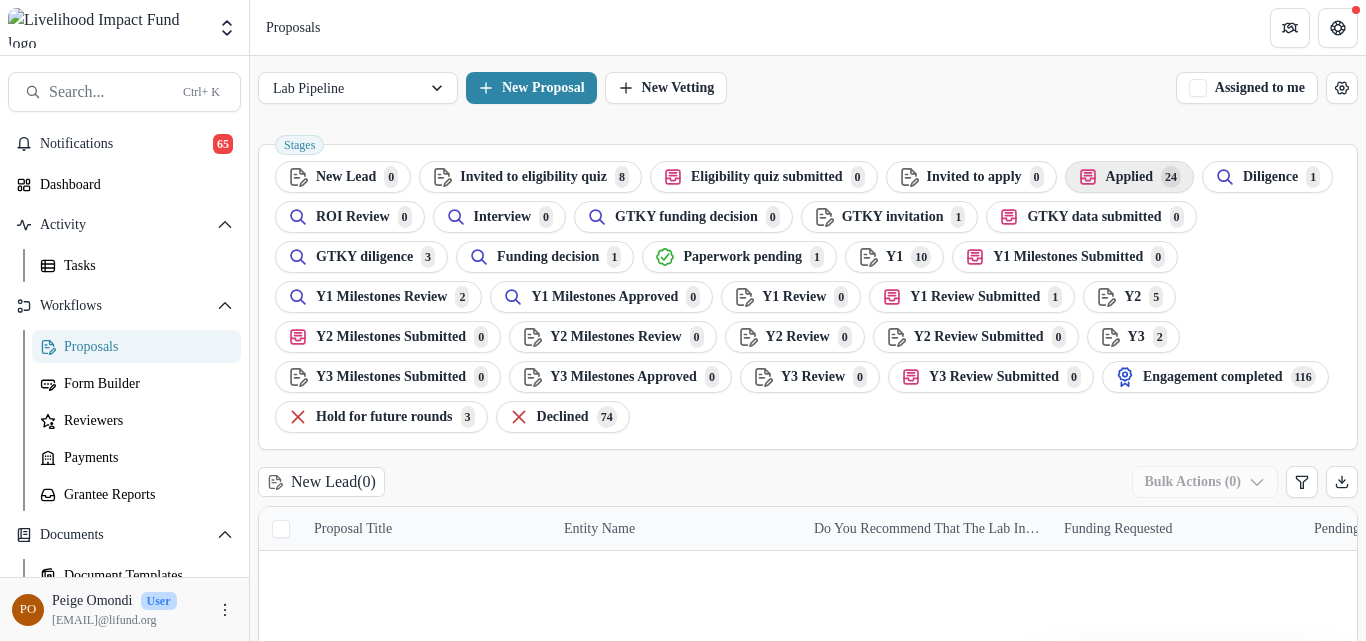 click on "Applied" at bounding box center (346, 177) 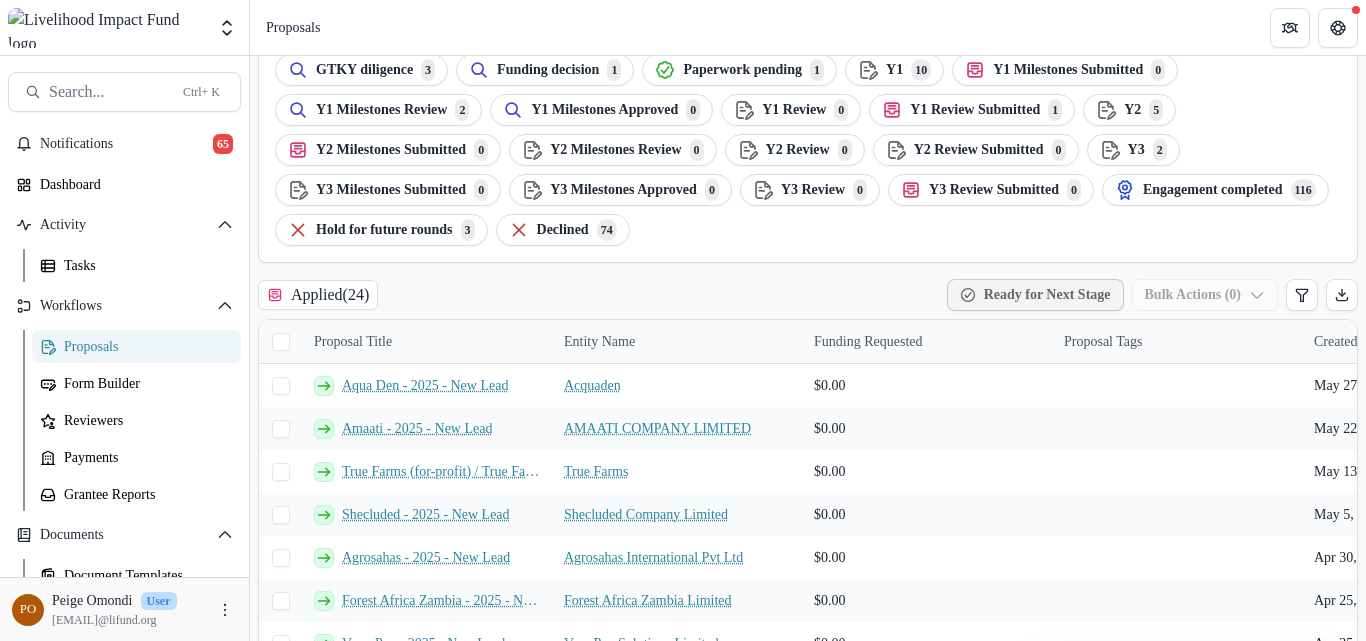 scroll, scrollTop: 188, scrollLeft: 0, axis: vertical 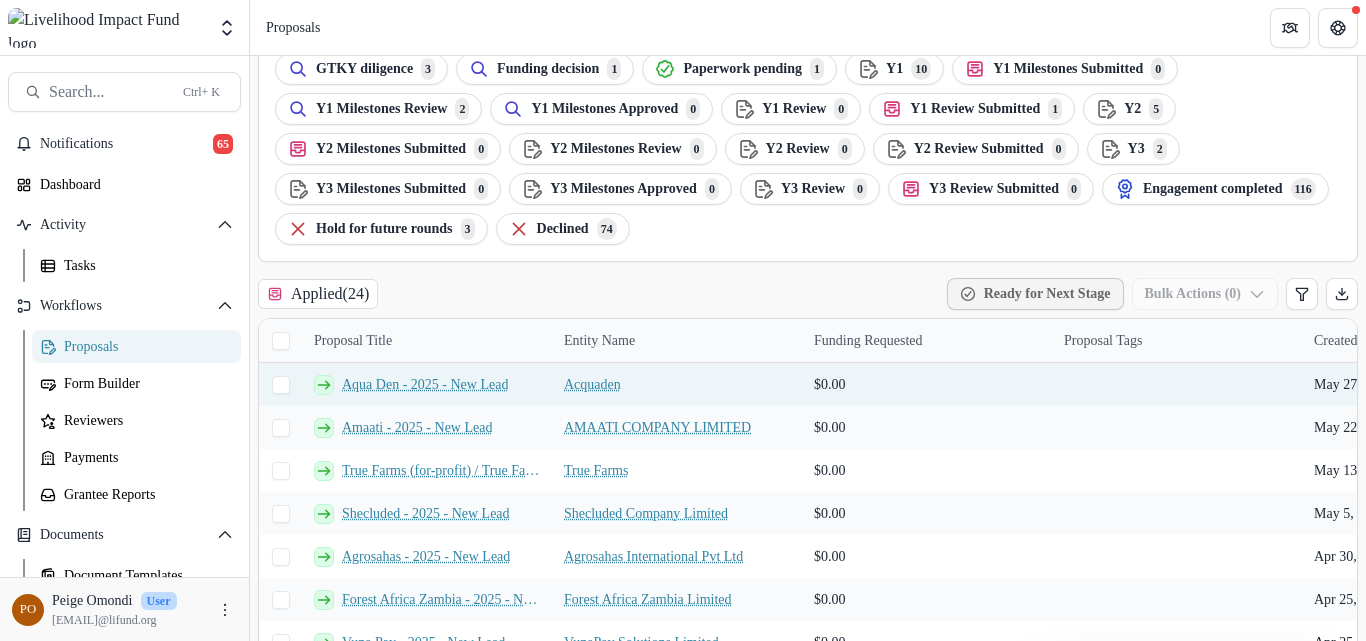 click on "Aqua Den - 2025 - New Lead" at bounding box center [425, 384] 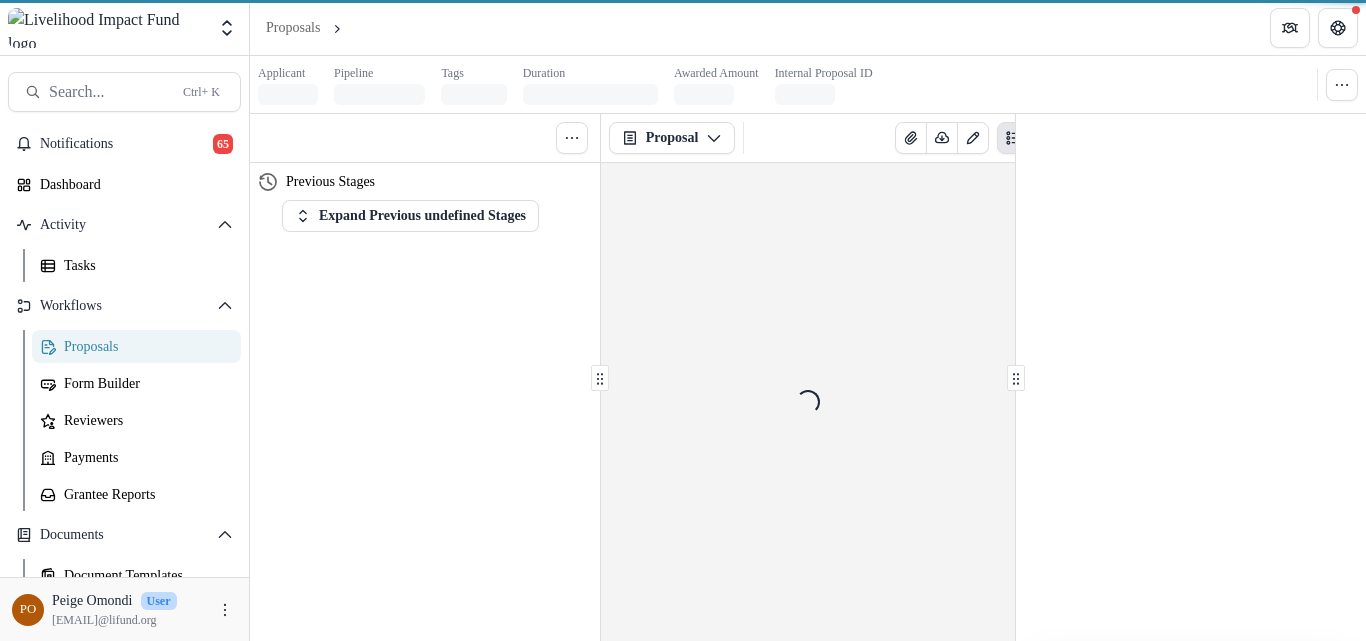 scroll, scrollTop: 0, scrollLeft: 0, axis: both 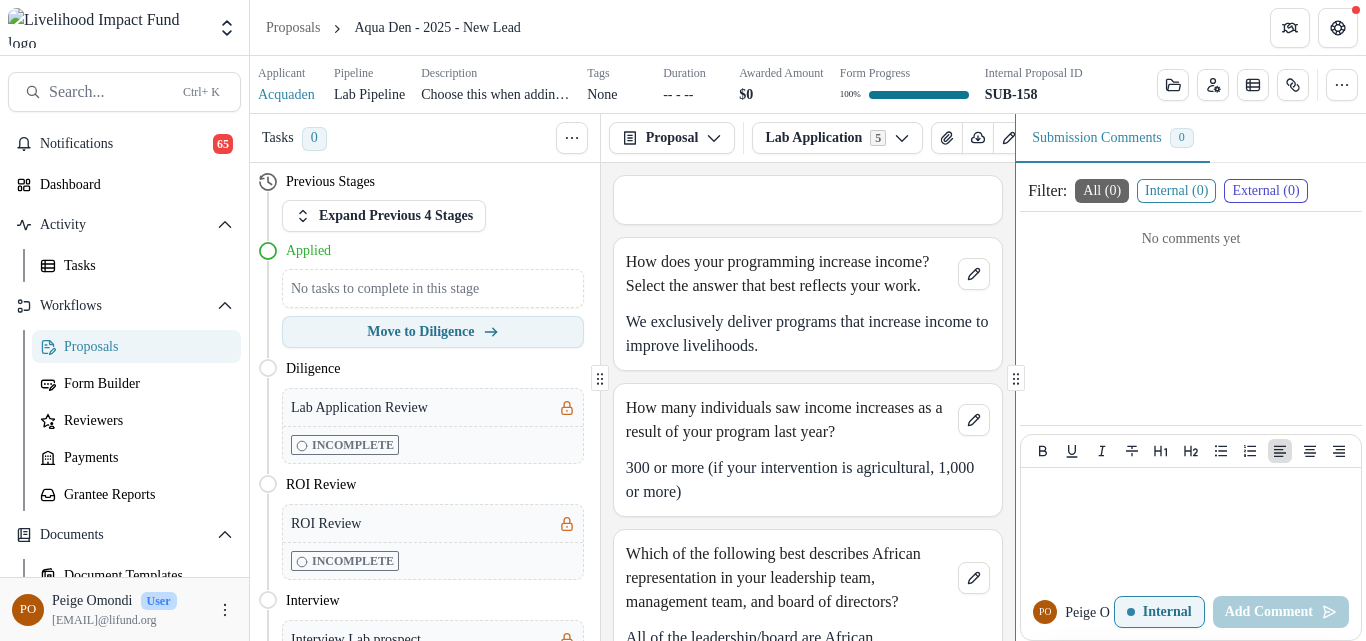 click on "Tasks 0 Show Cancelled Tasks Previous Stages Expand Previous 4 Stages Applied No tasks to complete in this stage Move to Diligence Diligence Move here Lab Application Review Incomplete ROI Review Move here ROI Review Incomplete Interview Move here Interview Lab prospect Incomplete GTKY funding decision Move here GTKY invitation Move here Payment Schedule Incomplete GTKY data submitted Move here GTKY diligence Move here GTKY Diligence - Finance & Governance Incomplete GTKY Diligence - Programs X Incomplete Funding decision Move here Paperwork pending Move here Payment Schedule Incomplete Upload Signed Grant Agreements Incomplete Y1 Move here Y1 Milestones Submitted Move here Y1 Milestones Review Move here Relationship manager milestone review Incomplete Y1 Milestones Approved Move here Y1 Review Move here Y1 Review Submitted Move here EOY Lab Partner Progress Update Incomplete Y2 Move here Y2 Milestones Submitted Move here Y2 Milestones Review Move here Y2 Milestones Approved Move here Y2 Review Move here Y3 5" at bounding box center (808, 377) 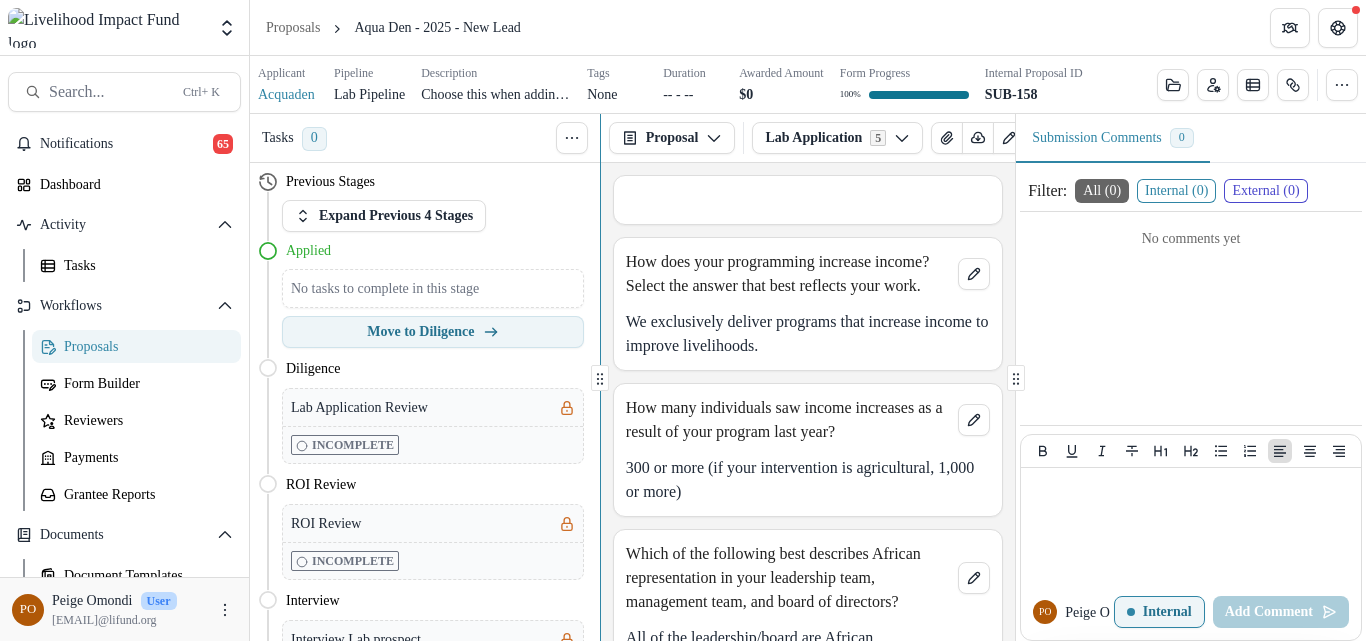 click on "Tasks 0 Show Cancelled Tasks Previous Stages Expand Previous 4 Stages Applied No tasks to complete in this stage Move to Diligence Diligence Move here Lab Application Review Incomplete ROI Review Move here ROI Review Incomplete Interview Move here Interview Lab prospect Incomplete GTKY funding decision Move here GTKY invitation Move here Payment Schedule Incomplete GTKY data submitted Move here GTKY diligence Move here GTKY Diligence - Finance & Governance Incomplete GTKY Diligence - Programs X Incomplete Funding decision Move here Paperwork pending Move here Payment Schedule Incomplete Upload Signed Grant Agreements Incomplete Y1 Move here Y1 Milestones Submitted Move here Y1 Milestones Review Move here Relationship manager milestone review Incomplete Y1 Milestones Approved Move here Y1 Review Move here Y1 Review Submitted Move here EOY Lab Partner Progress Update Incomplete Y2 Move here Y2 Milestones Submitted Move here Y2 Milestones Review Move here Y2 Milestones Approved Move here Y2 Review Move here Y3 5" at bounding box center (808, 377) 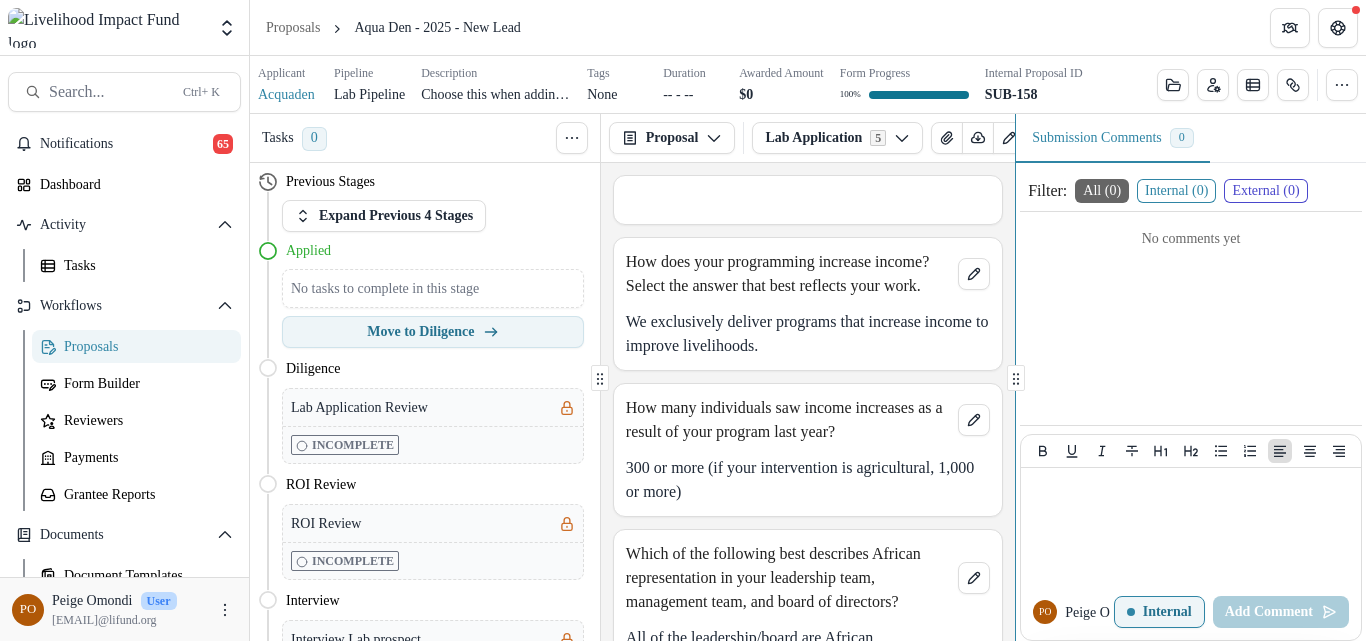 click on "Tasks 0 Show Cancelled Tasks Previous Stages Expand Previous 4 Stages Applied No tasks to complete in this stage Move to Diligence Diligence Move here Lab Application Review Incomplete ROI Review Move here ROI Review Incomplete Interview Move here Interview Lab prospect Incomplete GTKY funding decision Move here GTKY invitation Move here Payment Schedule Incomplete GTKY data submitted Move here GTKY diligence Move here GTKY Diligence - Finance & Governance Incomplete GTKY Diligence - Programs X Incomplete Funding decision Move here Paperwork pending Move here Payment Schedule Incomplete Upload Signed Grant Agreements Incomplete Y1 Move here Y1 Milestones Submitted Move here Y1 Milestones Review Move here Relationship manager milestone review Incomplete Y1 Milestones Approved Move here Y1 Review Move here Y1 Review Submitted Move here EOY Lab Partner Progress Update Incomplete Y2 Move here Y2 Milestones Submitted Move here Y2 Milestones Review Move here Y2 Milestones Approved Move here Y2 Review Move here Y3 5" at bounding box center [808, 377] 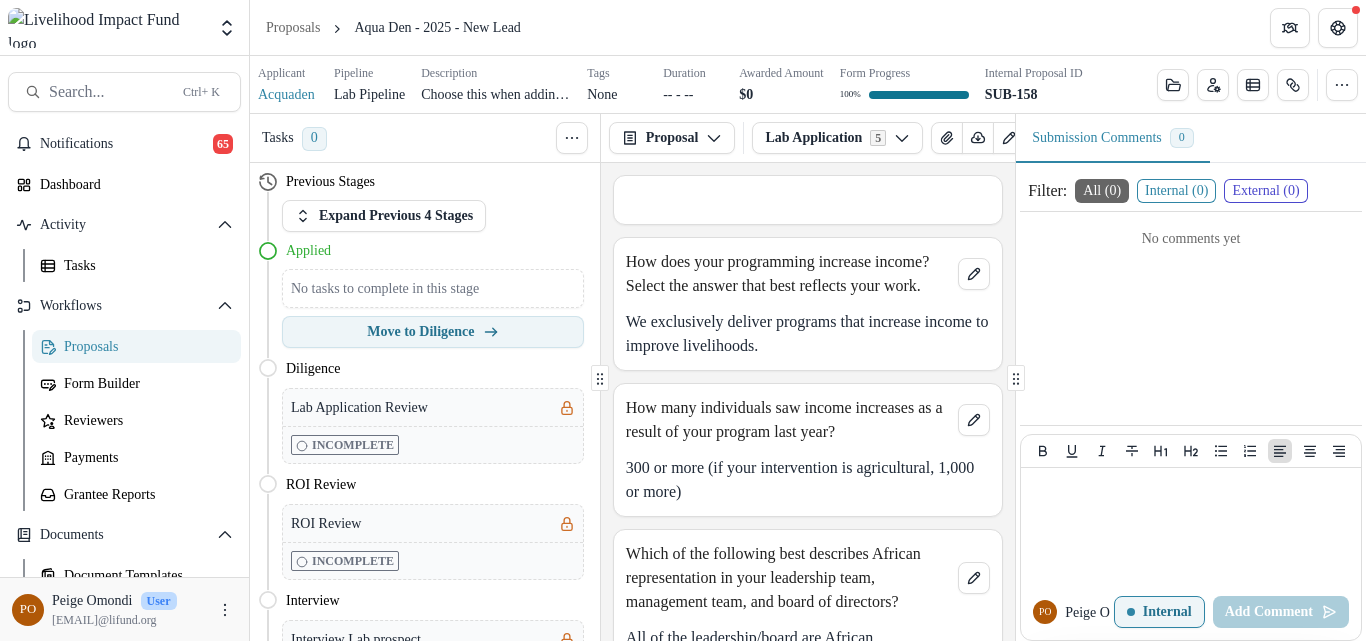 drag, startPoint x: 1182, startPoint y: 410, endPoint x: 1000, endPoint y: 465, distance: 190.1289 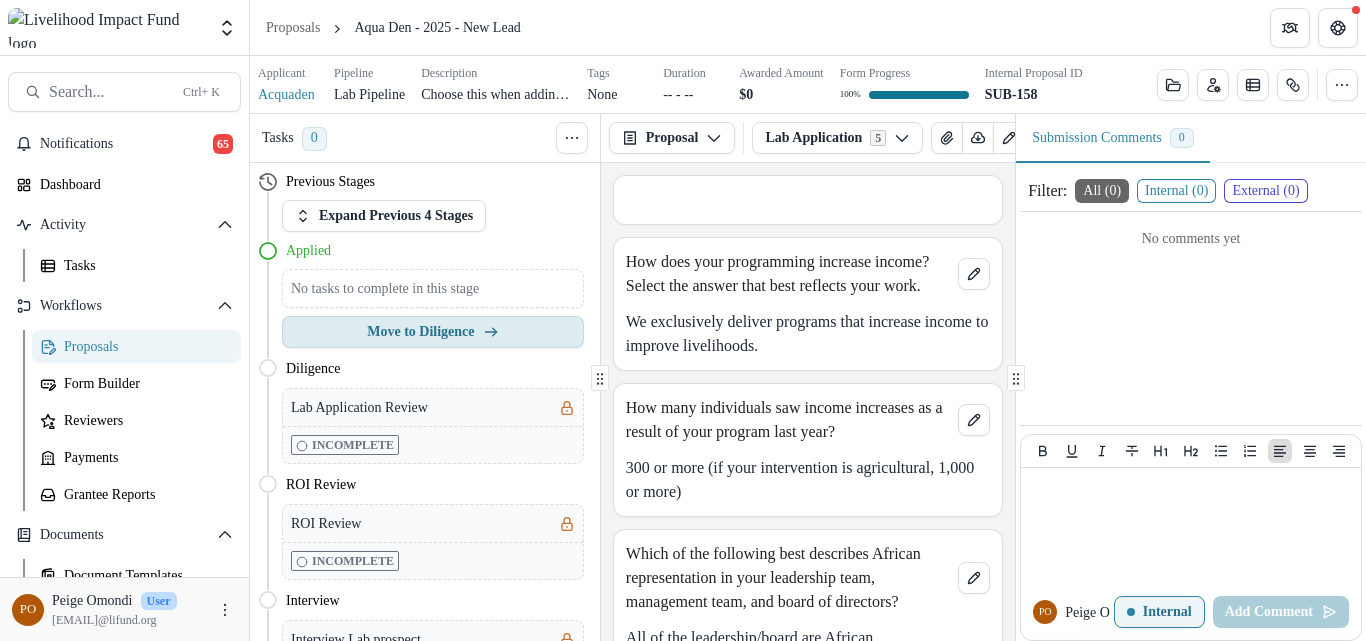 click on "Move to Diligence" at bounding box center (433, 332) 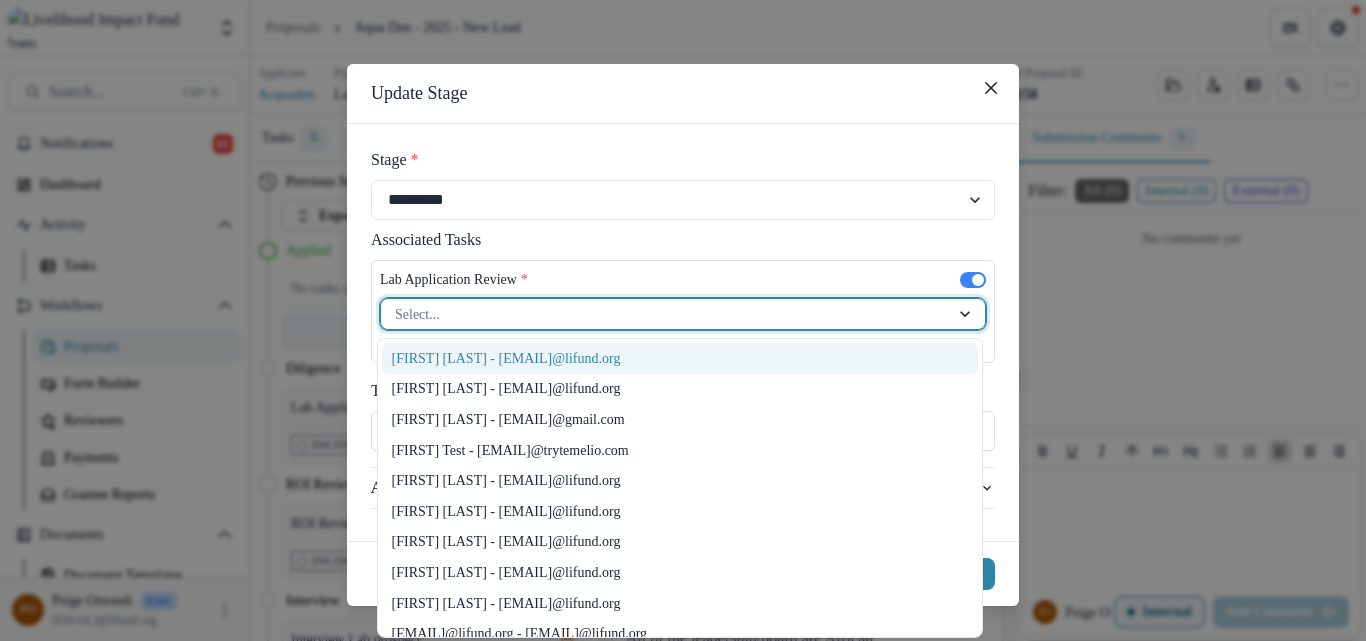 click at bounding box center (967, 314) 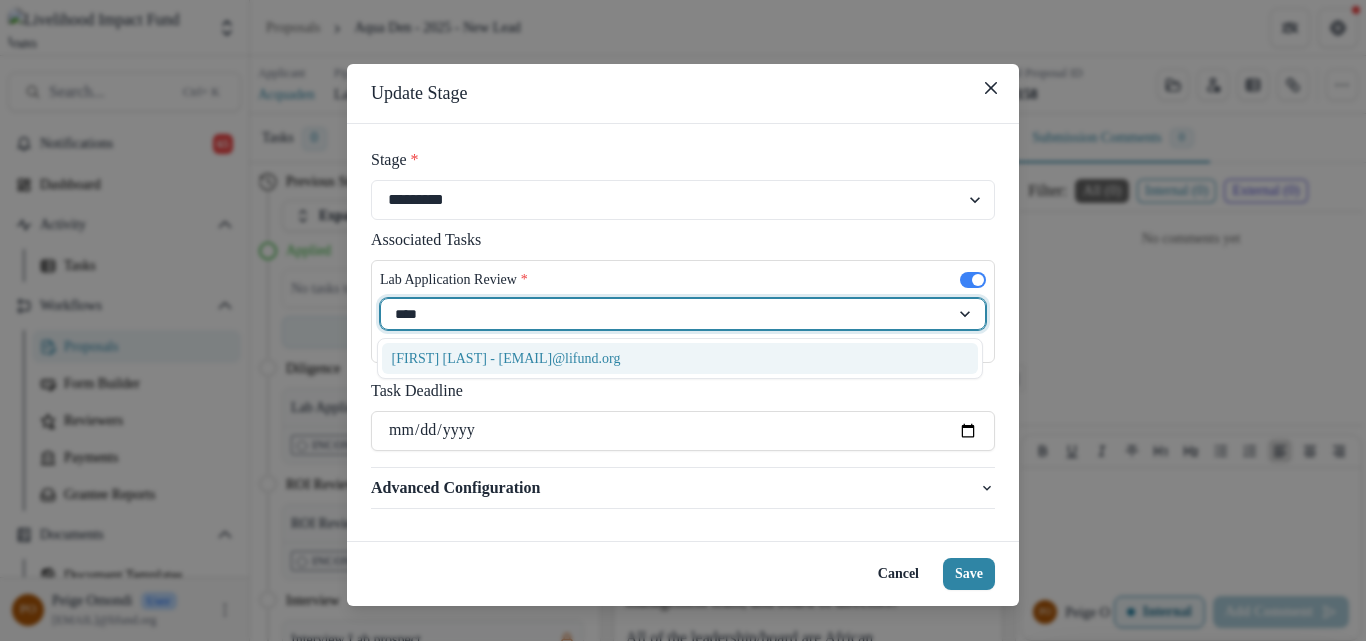 type on "*****" 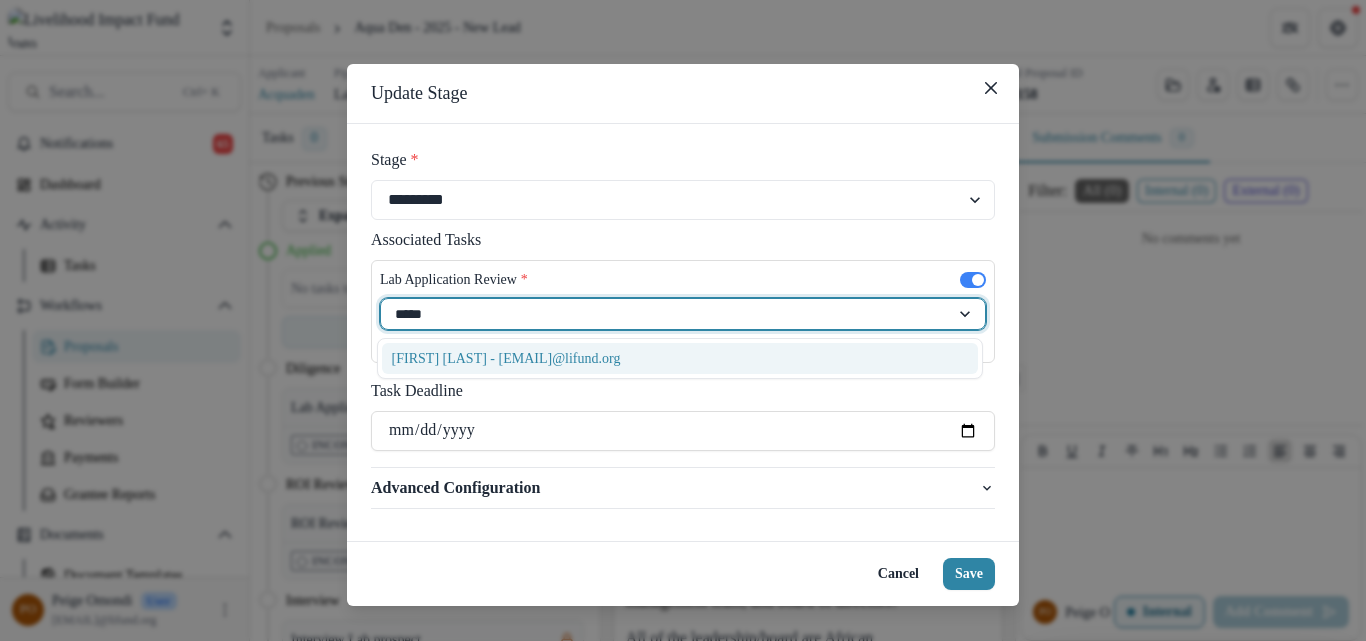 click on "[FIRST] [LAST] - [EMAIL]@lifund.org" at bounding box center (680, 358) 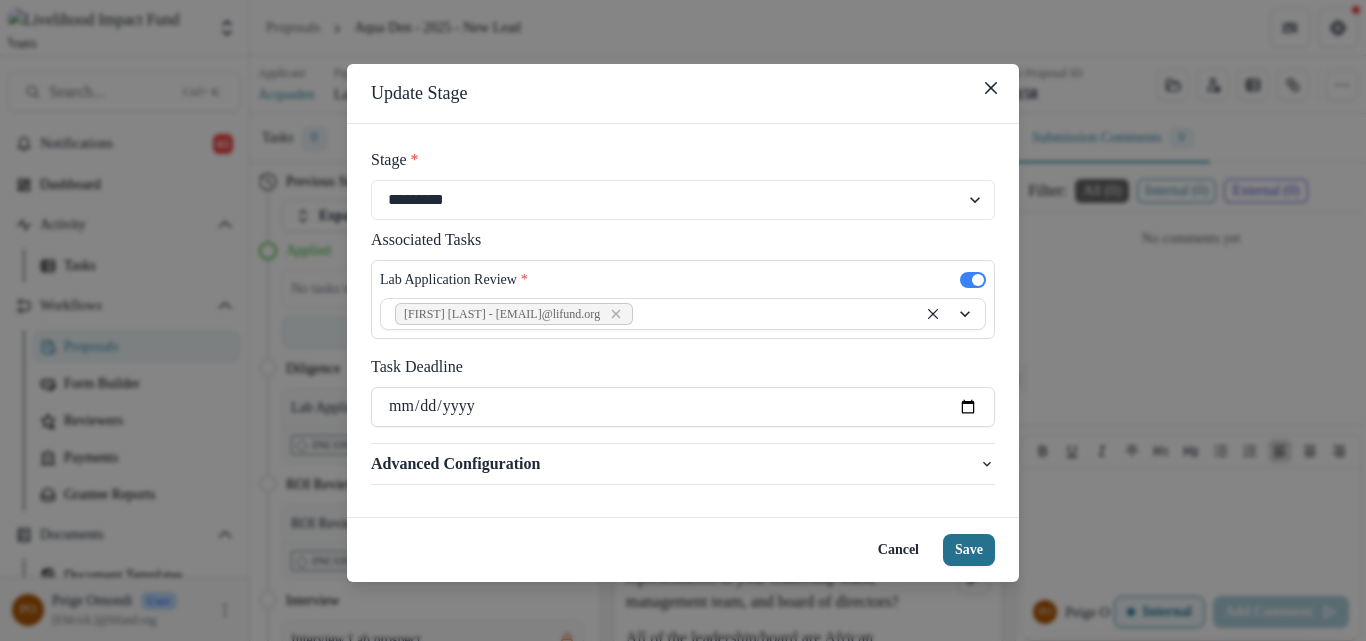 click on "Save" at bounding box center (969, 550) 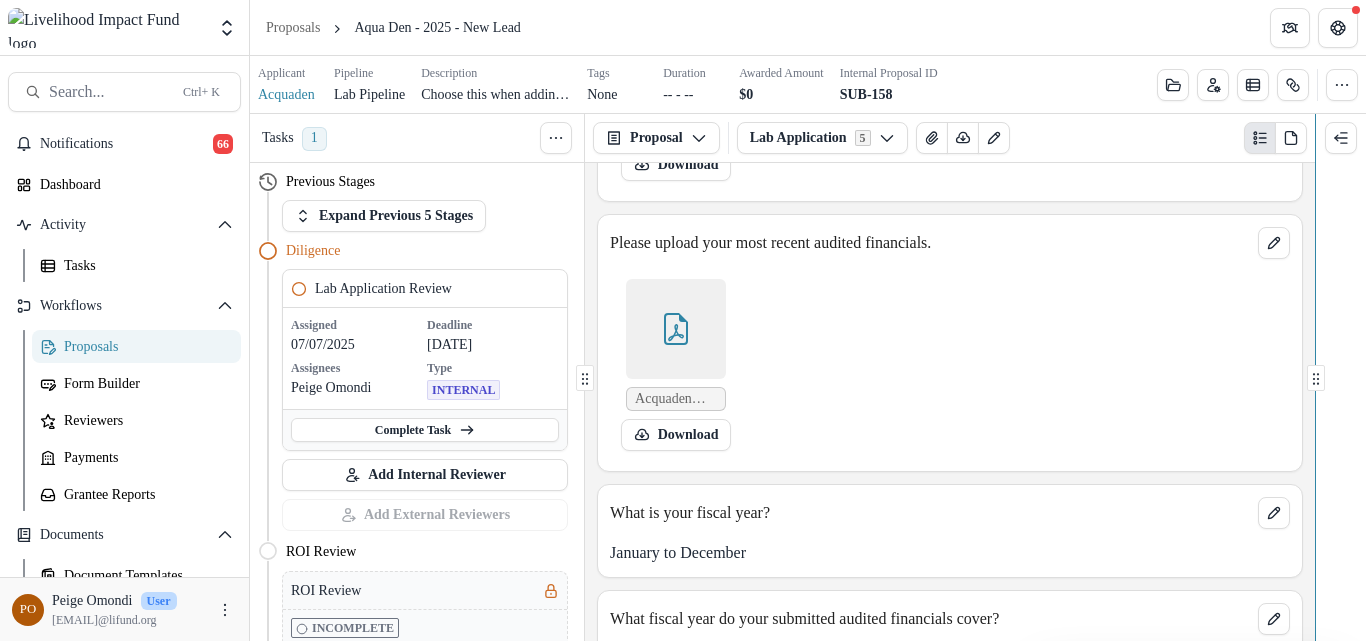 scroll, scrollTop: 1701, scrollLeft: 0, axis: vertical 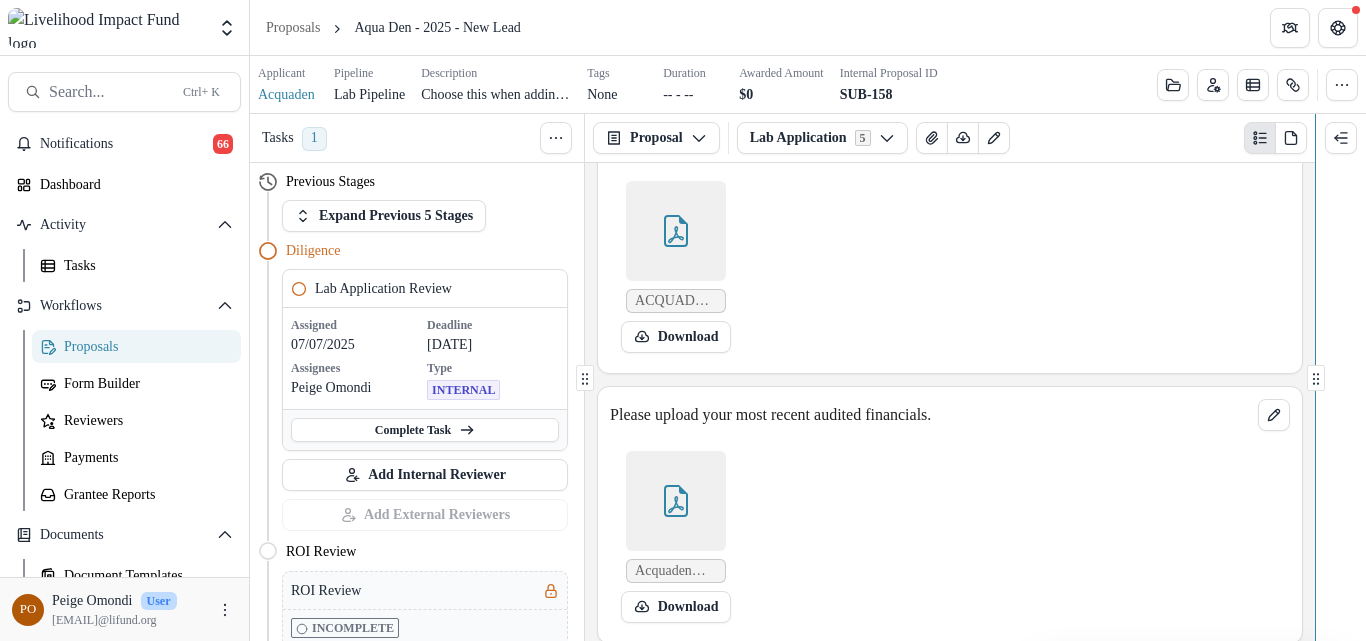 click on "Tasks 1 Show Cancelled Tasks Previous Stages Expand Previous 5 Stages Diligence Lab Application Review Assigned [DATE] Deadline [DATE] Assignees [FIRST] [LAST] Type INTERNAL Complete Task Add Internal Reviewer Add External Reviewers ROI Review Move here ROI Review Incomplete Interview Move here Interview Lab prospect Incomplete GTKY funding decision Move here GTKY invitation Move here Payment Schedule Incomplete GTKY data submitted Move here GTKY diligence Move here GTKY Diligence - Finance & Governance Incomplete GTKY Diligence - Programs X Incomplete Funding decision Move here Paperwork pending Move here Payment Schedule Incomplete Upload Signed Grant Agreements Incomplete Y1 Move here Y1 Milestones Submitted Move here Y1 Milestones Review Move here Relationship manager milestone review Incomplete Y1 Milestones Approved Move here Y1 Review Move here Y1 Review Submitted Move here EOY Lab Partner Progress Update Incomplete Y2 Move here Y2 Milestones Submitted Move here Y2 Milestones Review Move here Y3" at bounding box center (808, 377) 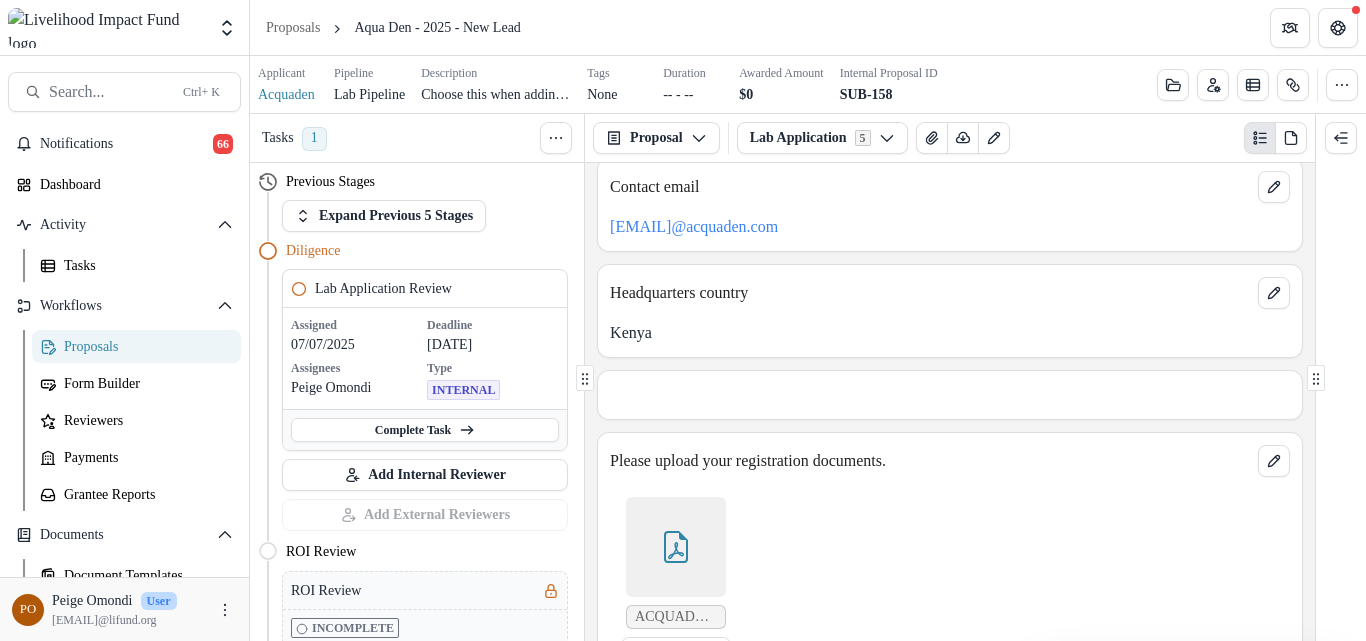 scroll, scrollTop: 1386, scrollLeft: 0, axis: vertical 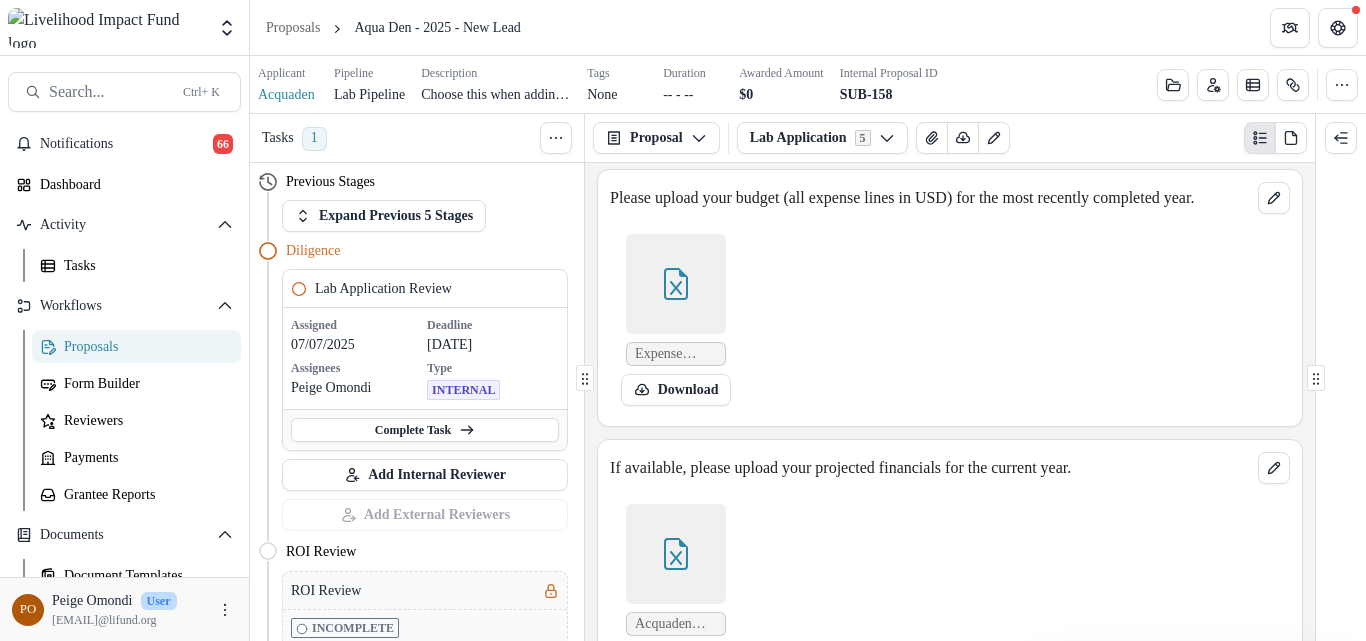 click on "Expense budget.xlsx Download" at bounding box center (910, 320) 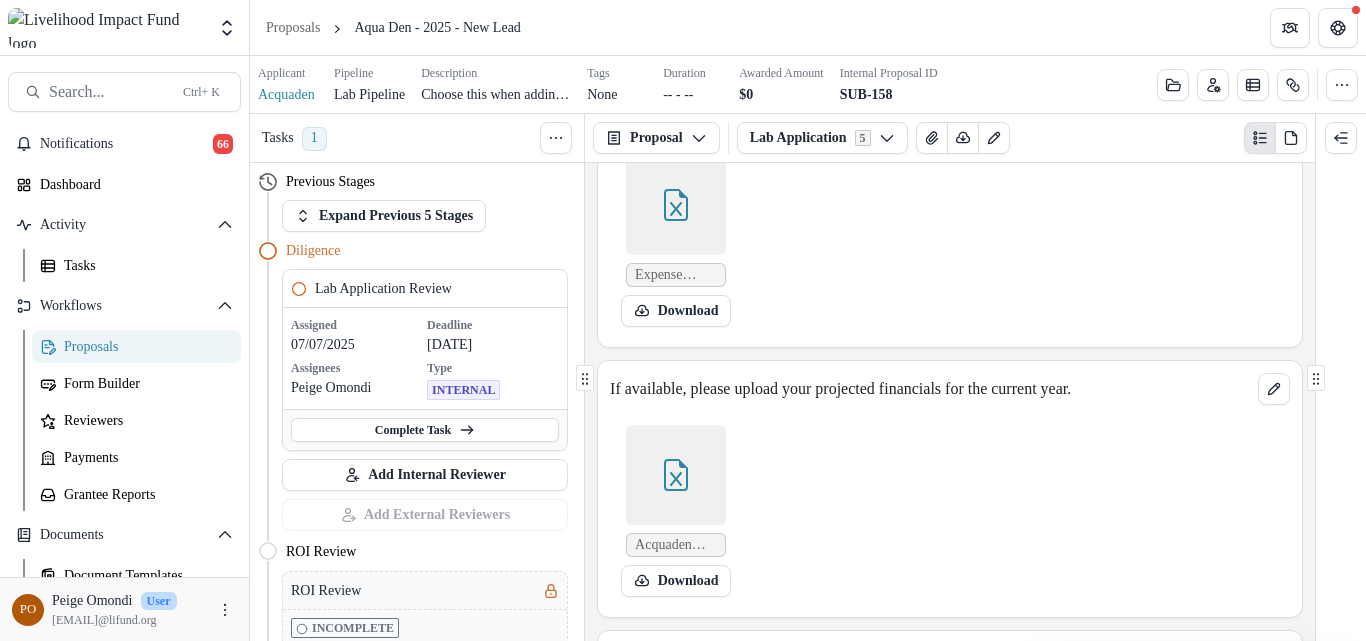 scroll, scrollTop: 2588, scrollLeft: 0, axis: vertical 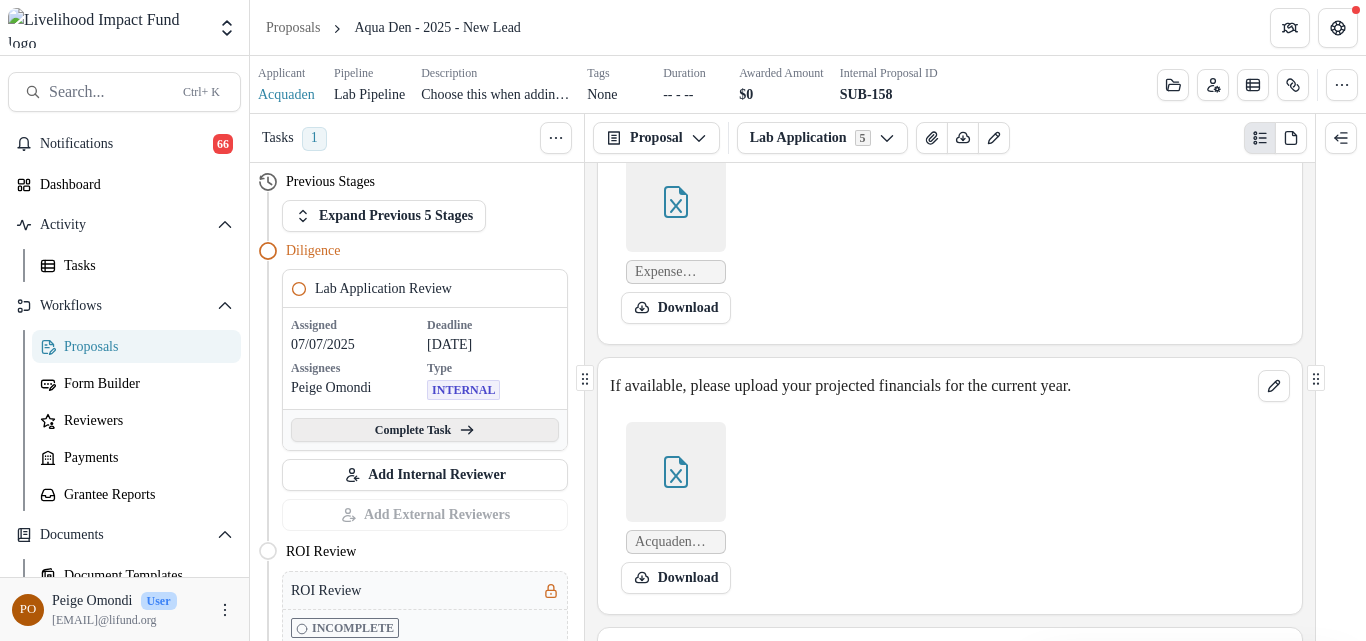 click on "Complete Task" at bounding box center [425, 430] 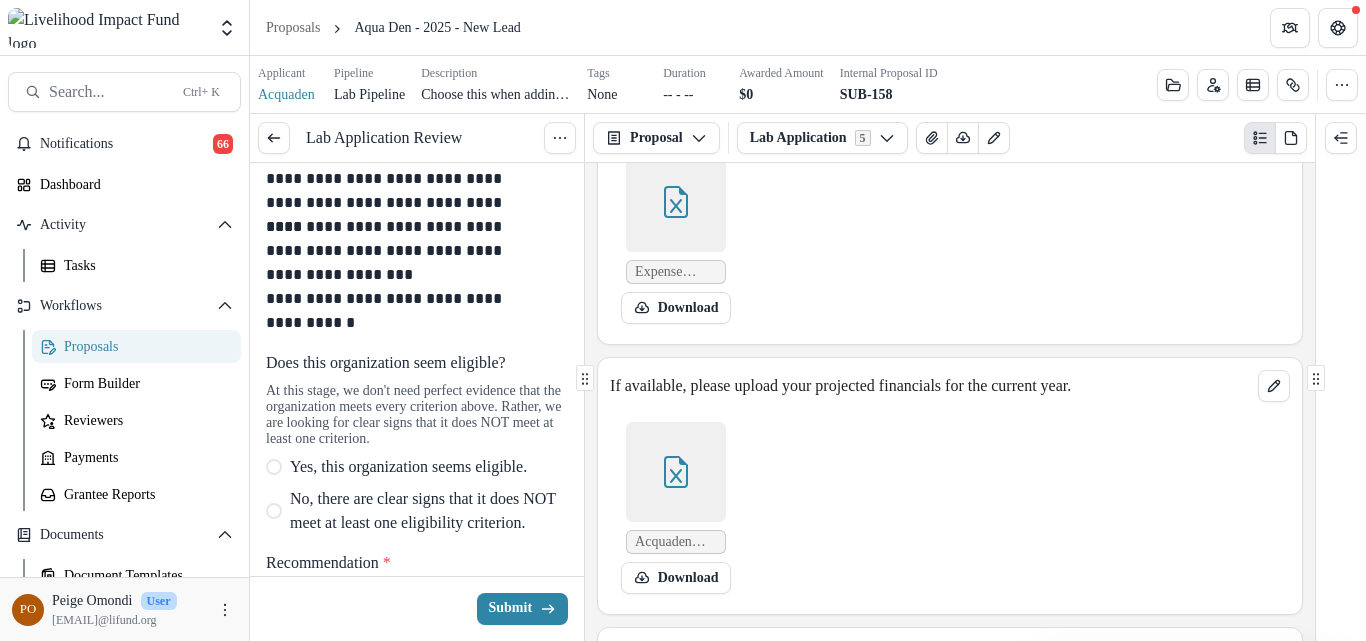 scroll, scrollTop: 1289, scrollLeft: 0, axis: vertical 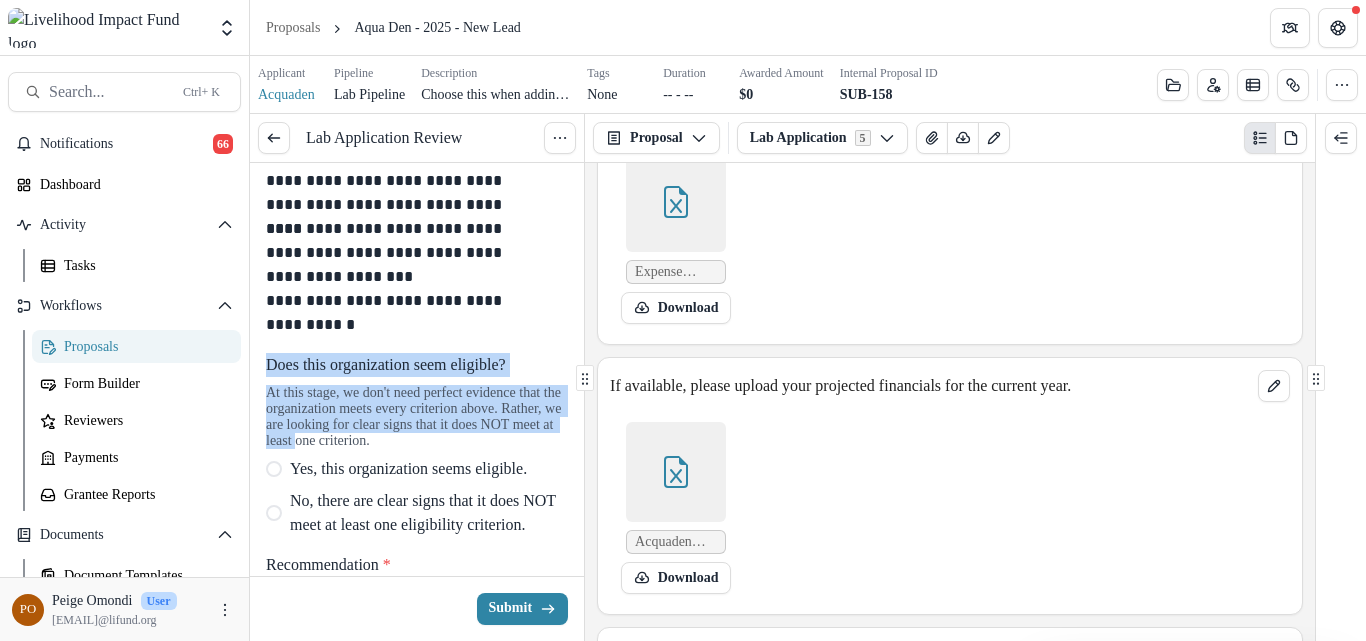 drag, startPoint x: 268, startPoint y: 363, endPoint x: 551, endPoint y: 451, distance: 296.36633 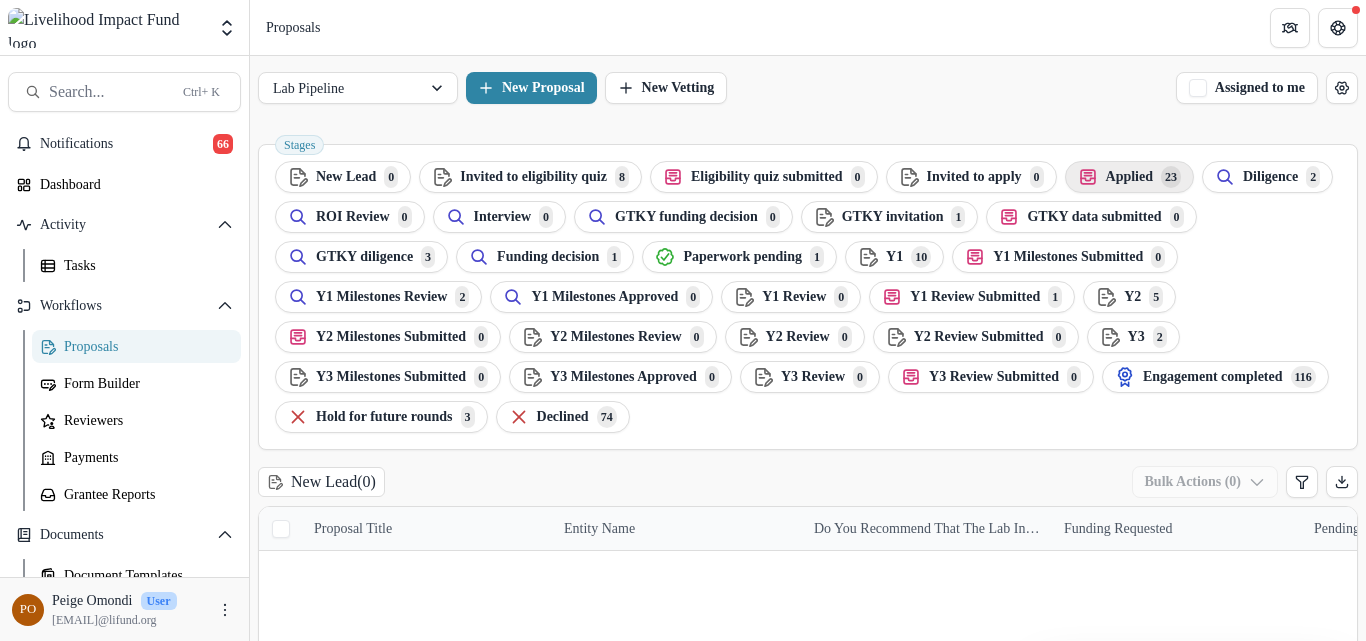 click on "Applied" at bounding box center (346, 177) 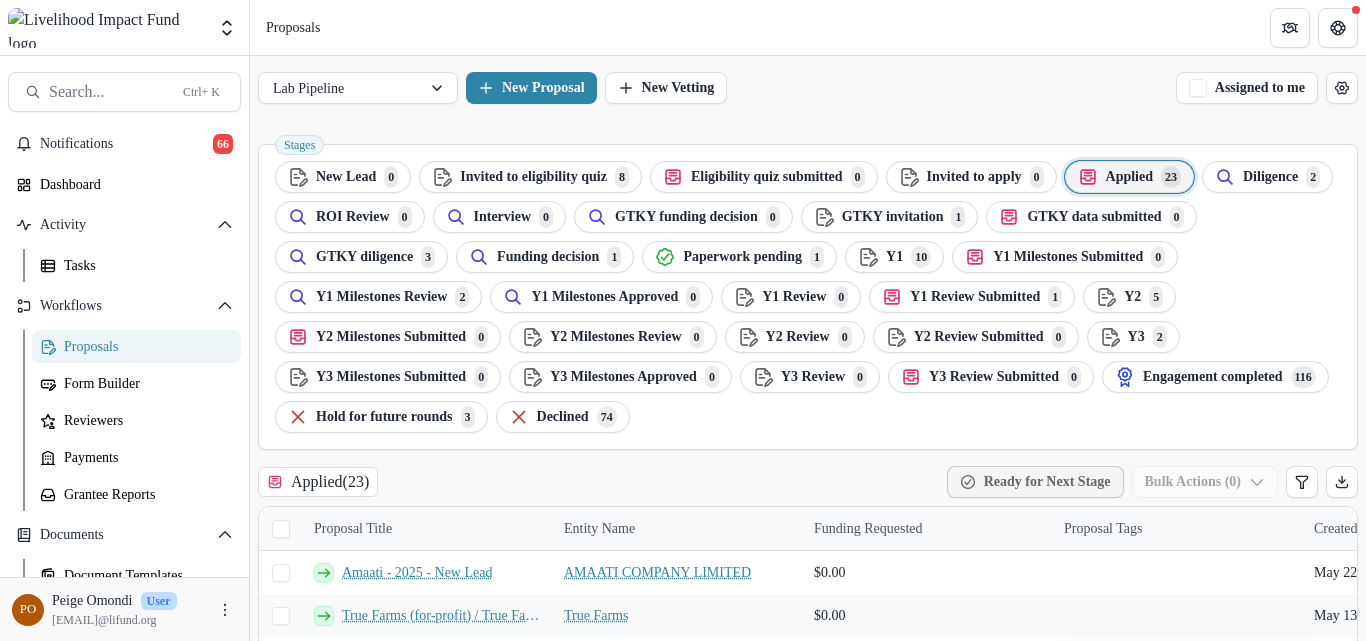 click on "Stages New Lead 0 Invited to eligibility quiz 8 Eligibility quiz submitted 0 Invited to apply 0 Applied 23 Diligence 2 ROI Review 0 Interview 0 GTKY funding decision 0 GTKY invitation 1 GTKY data submitted 0 GTKY diligence 3 Funding decision 1 Paperwork pending 1 Y1 10 Y1 Milestones Submitted 0 Y1 Milestones Review 2 Y1 Milestones Approved 0 Y1 Review 0 Y1 Review Submitted 1 Y2 5 Y2 Milestones Submitted 0 Y2 Milestones Review 0 Y2 Review 0 Y2 Review Submitted 0 Y3 2 Y3 Milestones Submitted 0 Y3 Milestones Approved 0 Y3 Review 0 Y3 Review Submitted 0 Engagement completed 116 Hold for future rounds 3 Declined 74" at bounding box center [808, 297] 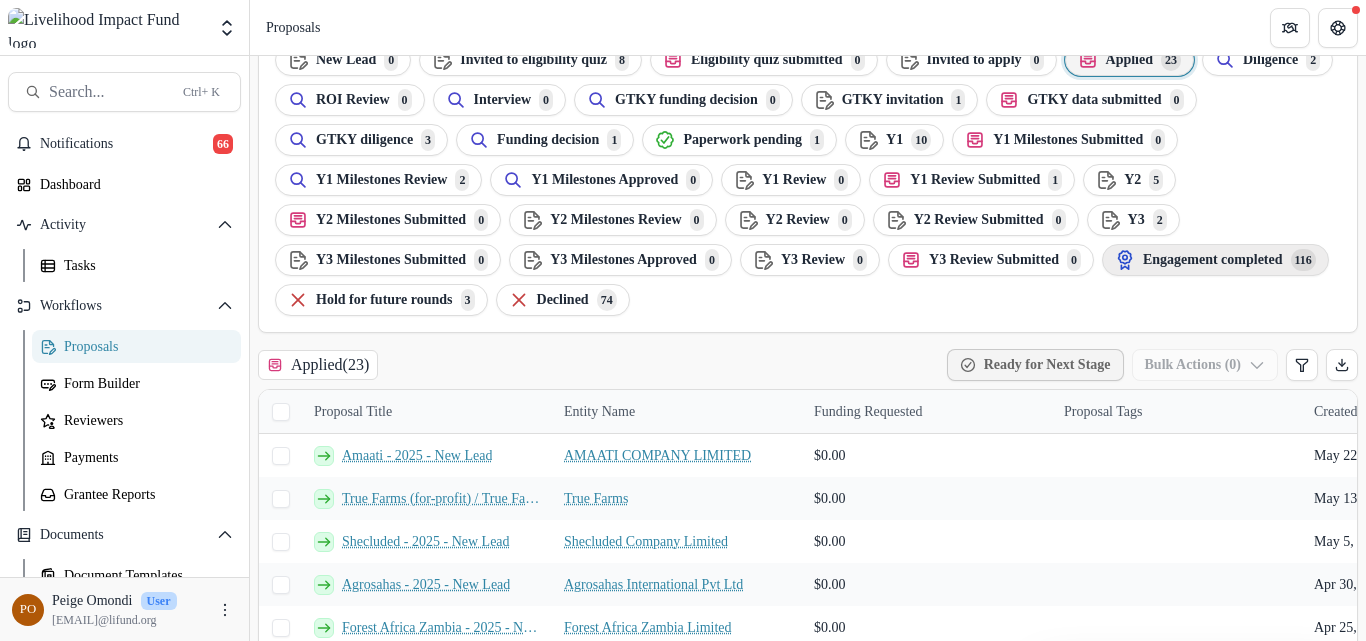 scroll, scrollTop: 118, scrollLeft: 0, axis: vertical 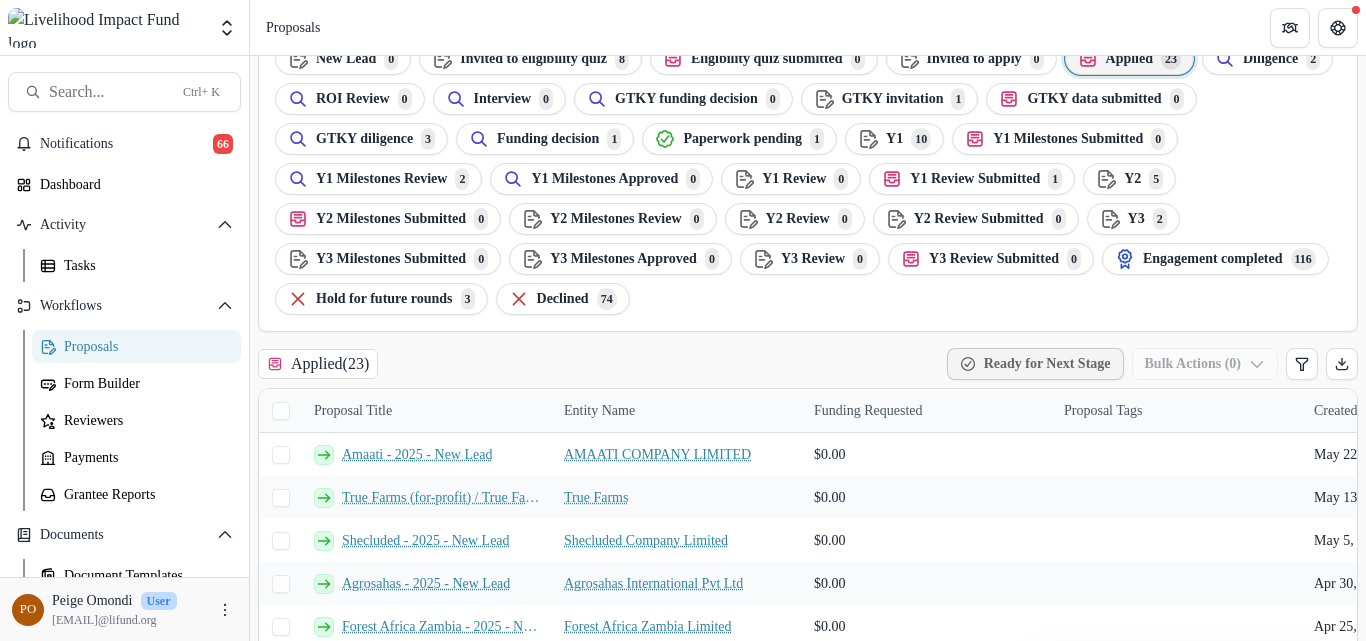 click at bounding box center [281, 411] 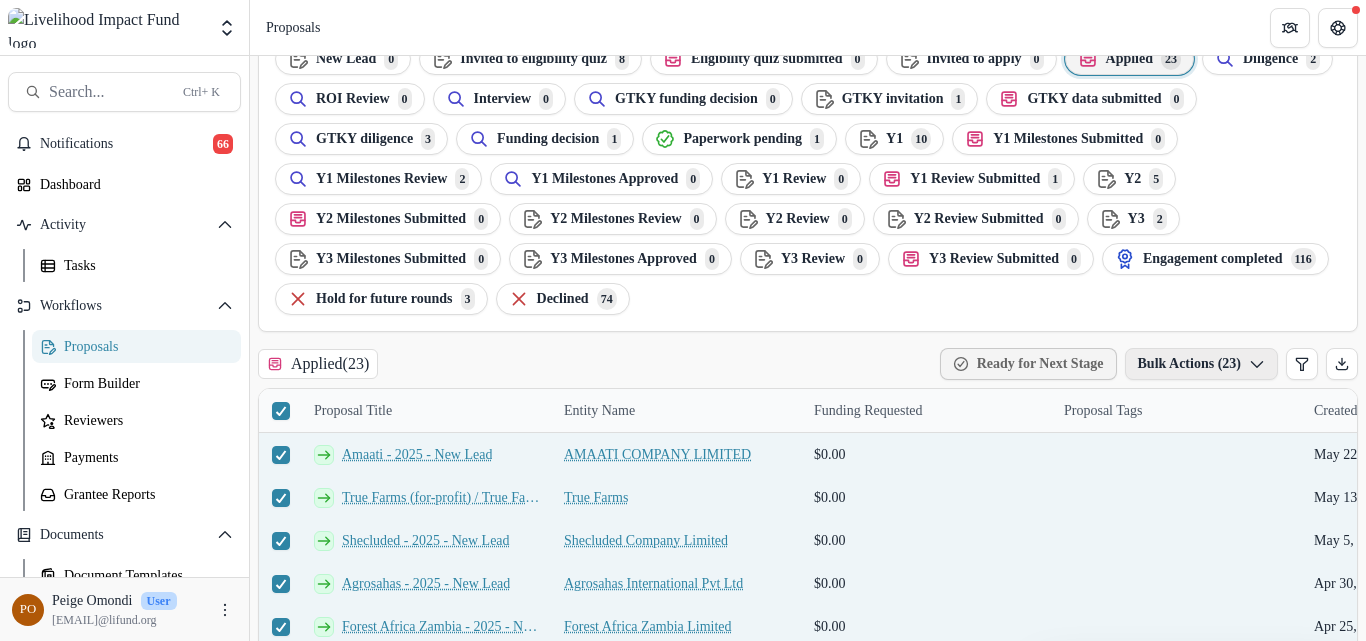 click at bounding box center [1257, 364] 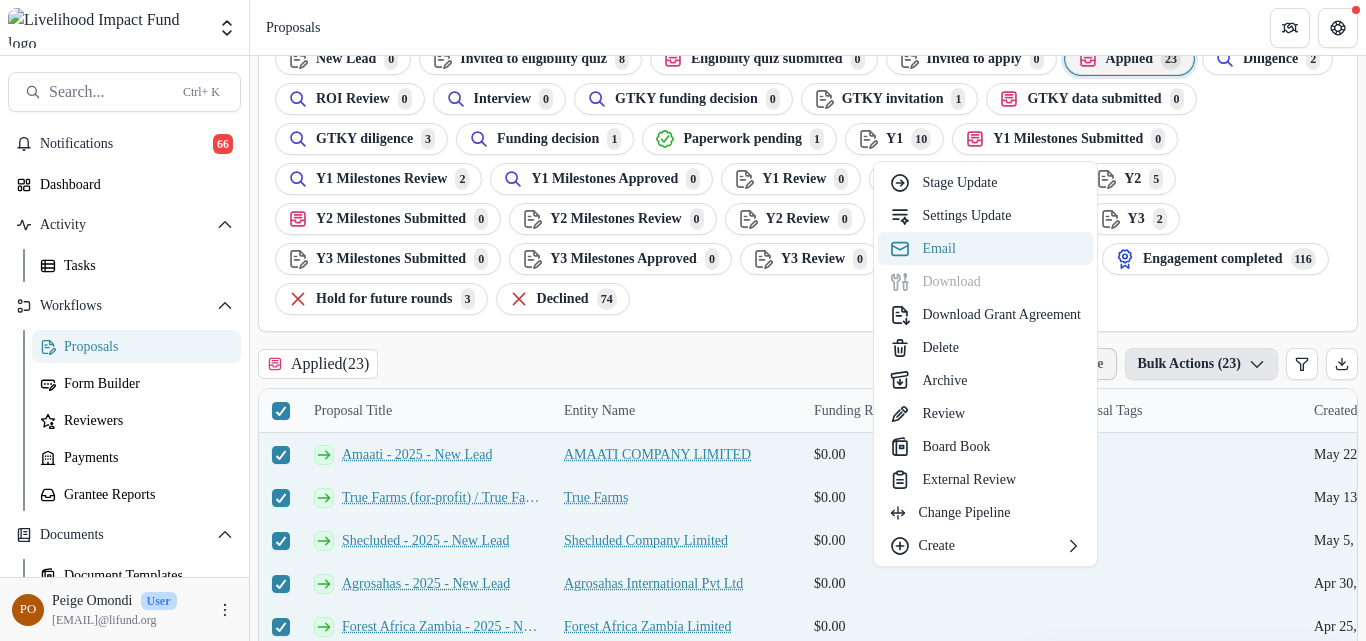 click on "Email" at bounding box center [985, 248] 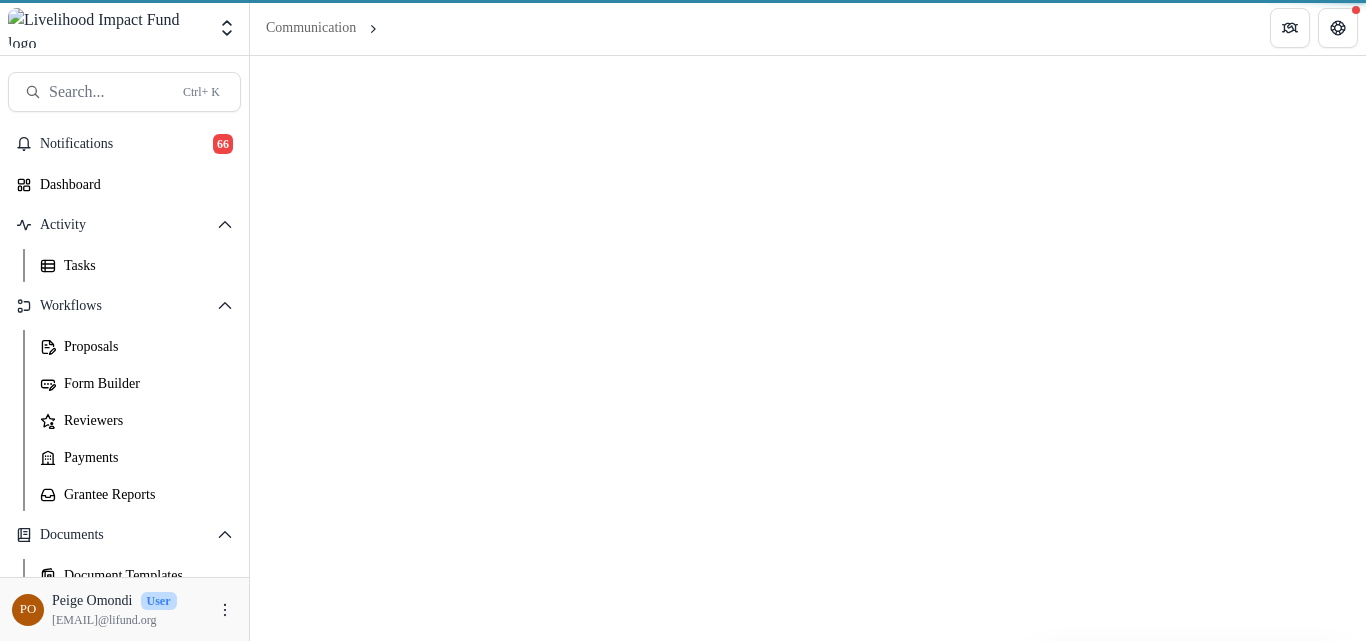 scroll, scrollTop: 0, scrollLeft: 0, axis: both 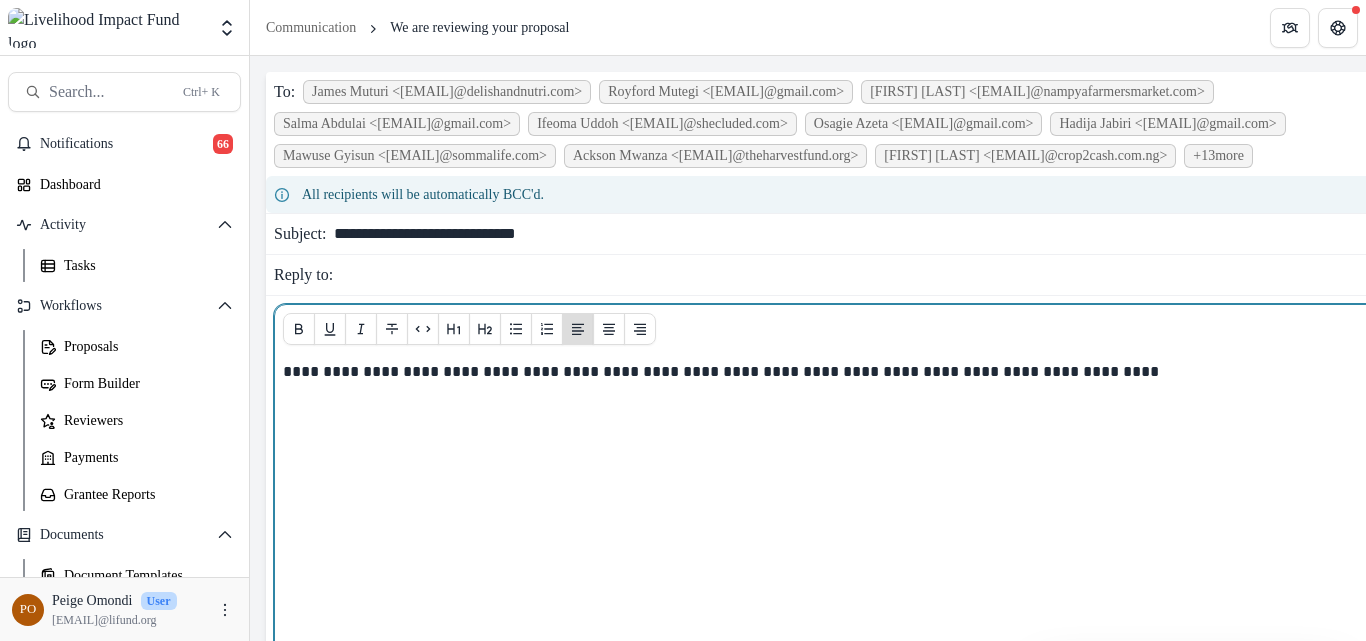 click on "**********" at bounding box center (866, 372) 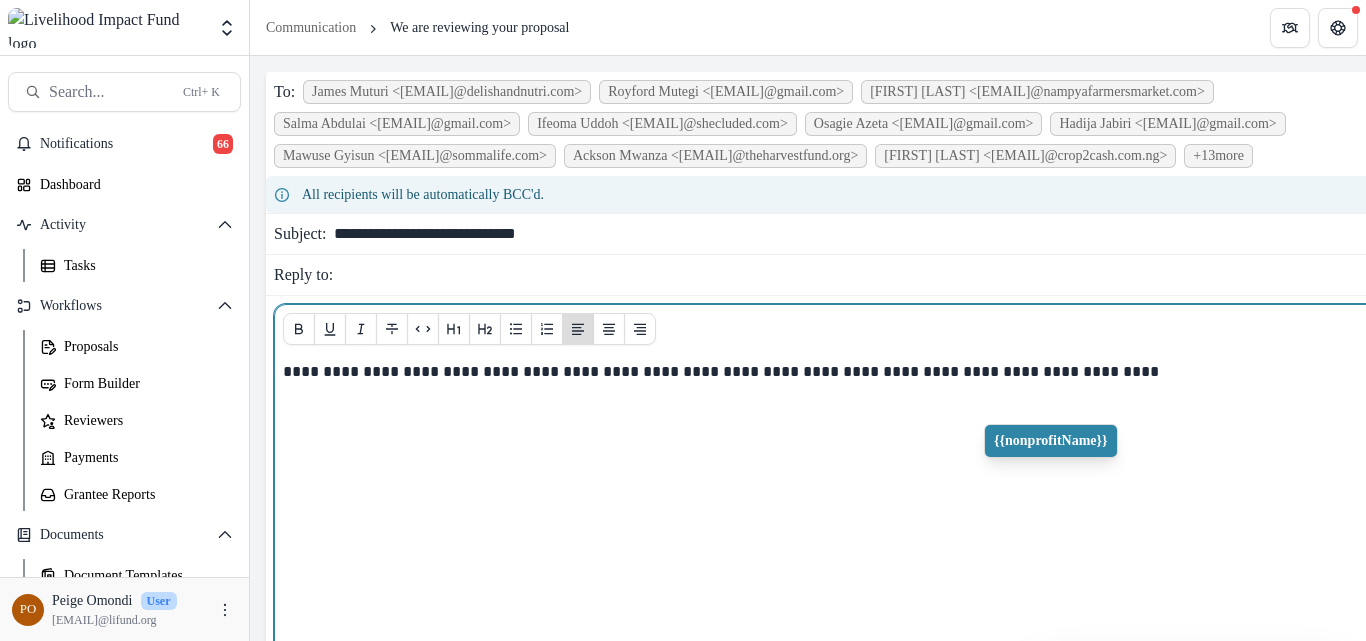 click on "**********" at bounding box center [866, 372] 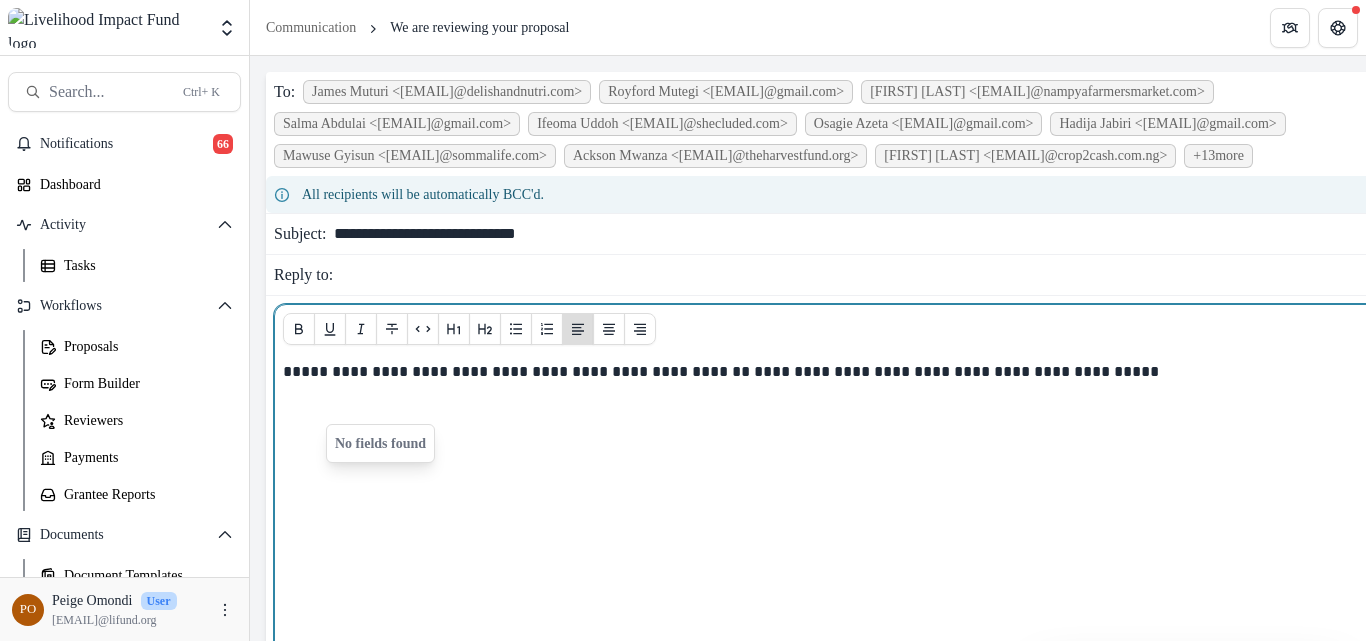 click on "**********" at bounding box center (866, 372) 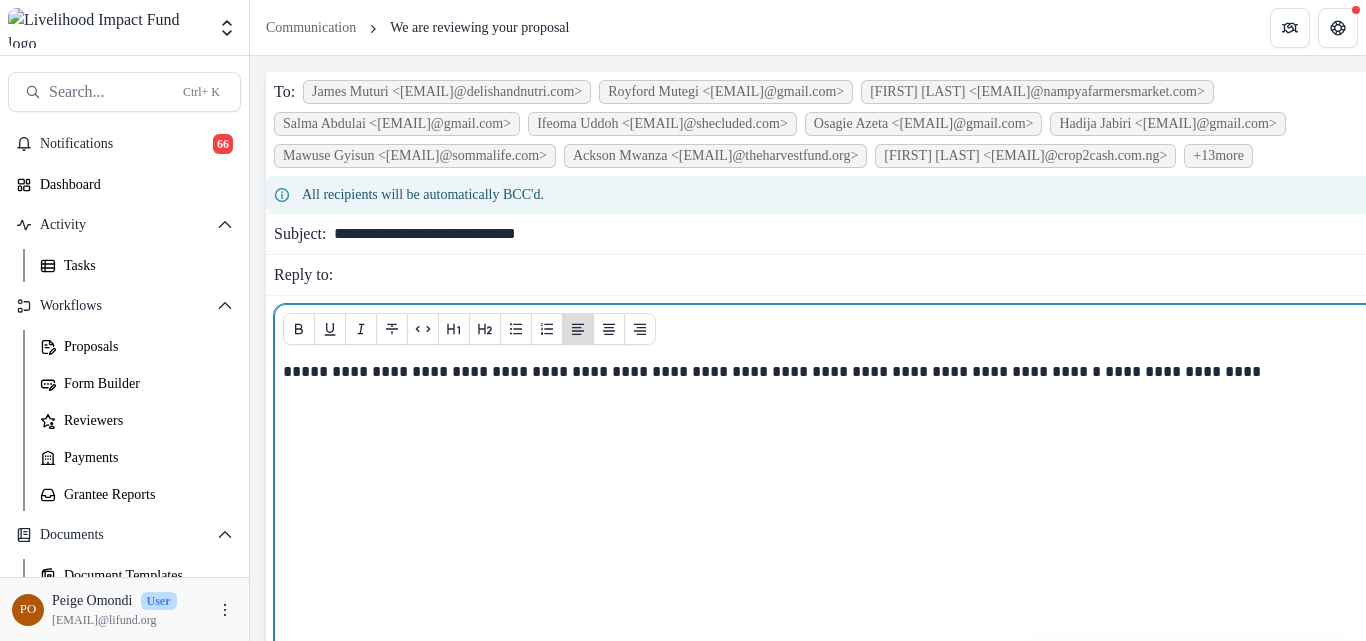click on "**********" at bounding box center (866, 372) 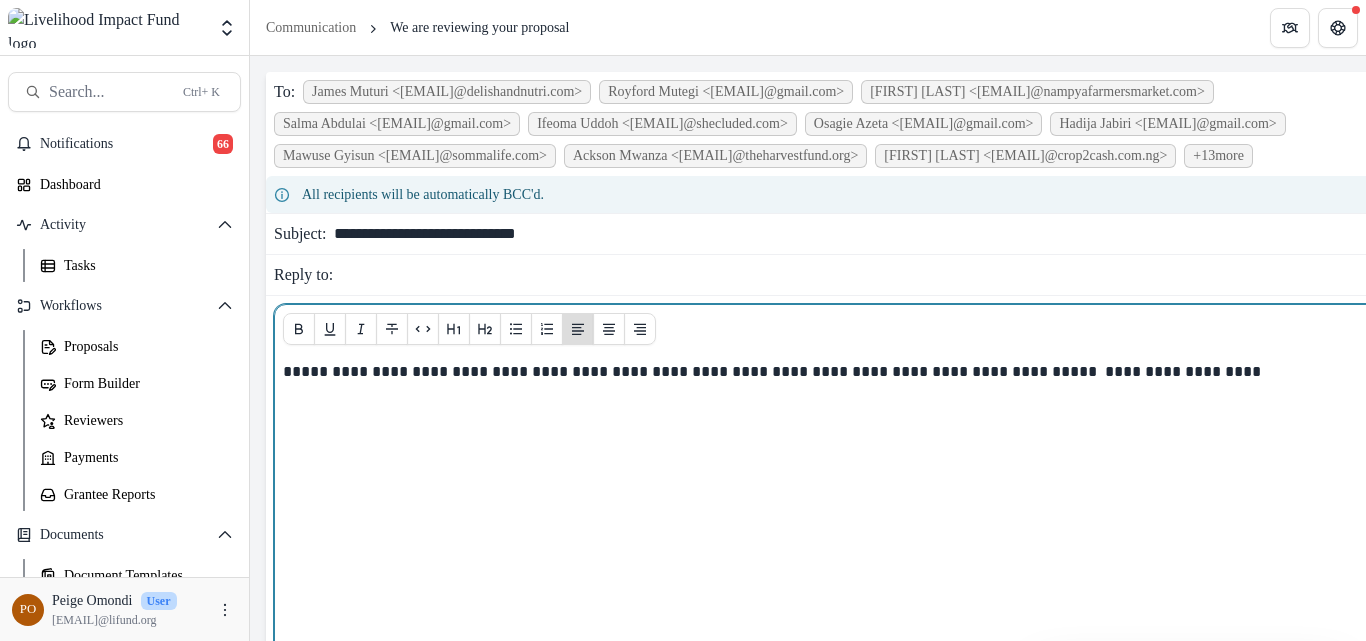 click on "**********" at bounding box center [716, 371] 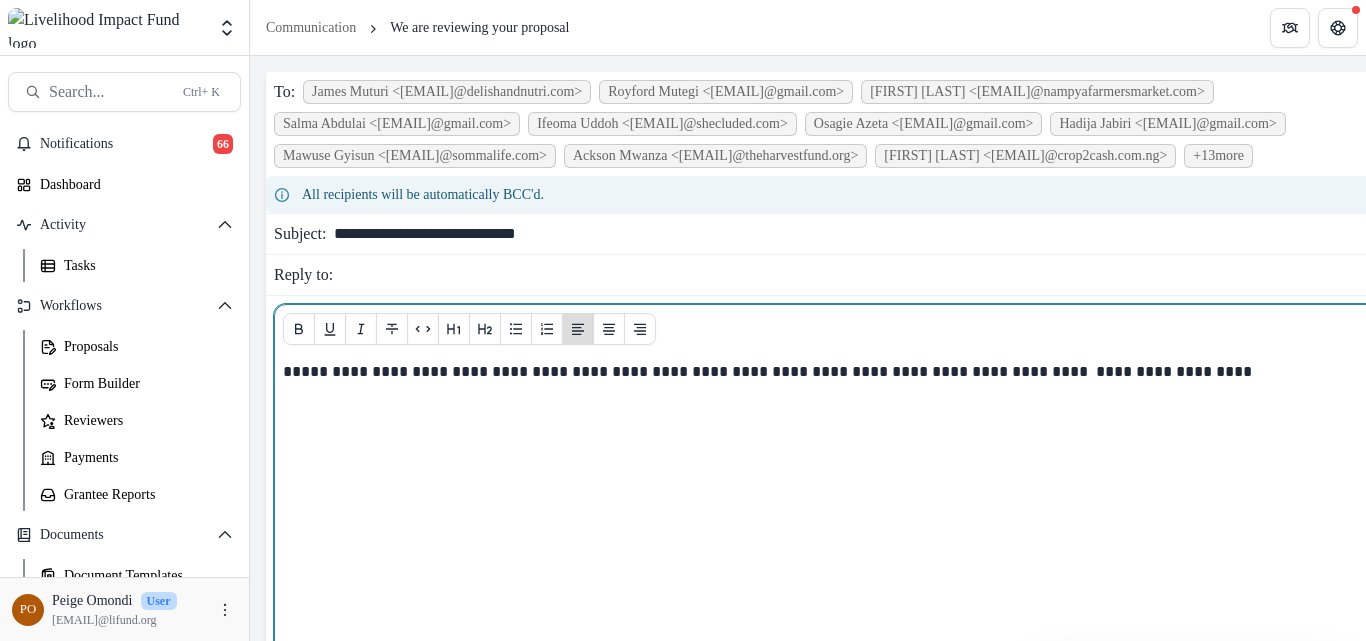 click on "**********" at bounding box center (866, 372) 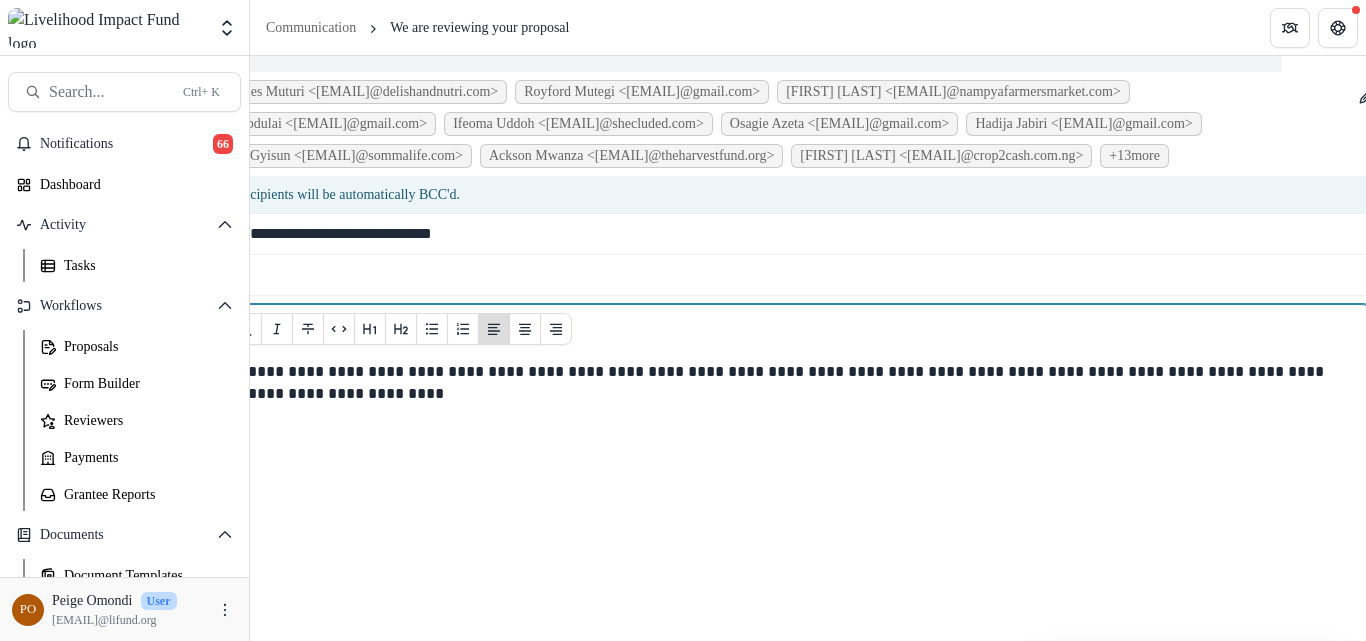 scroll, scrollTop: 0, scrollLeft: 50, axis: horizontal 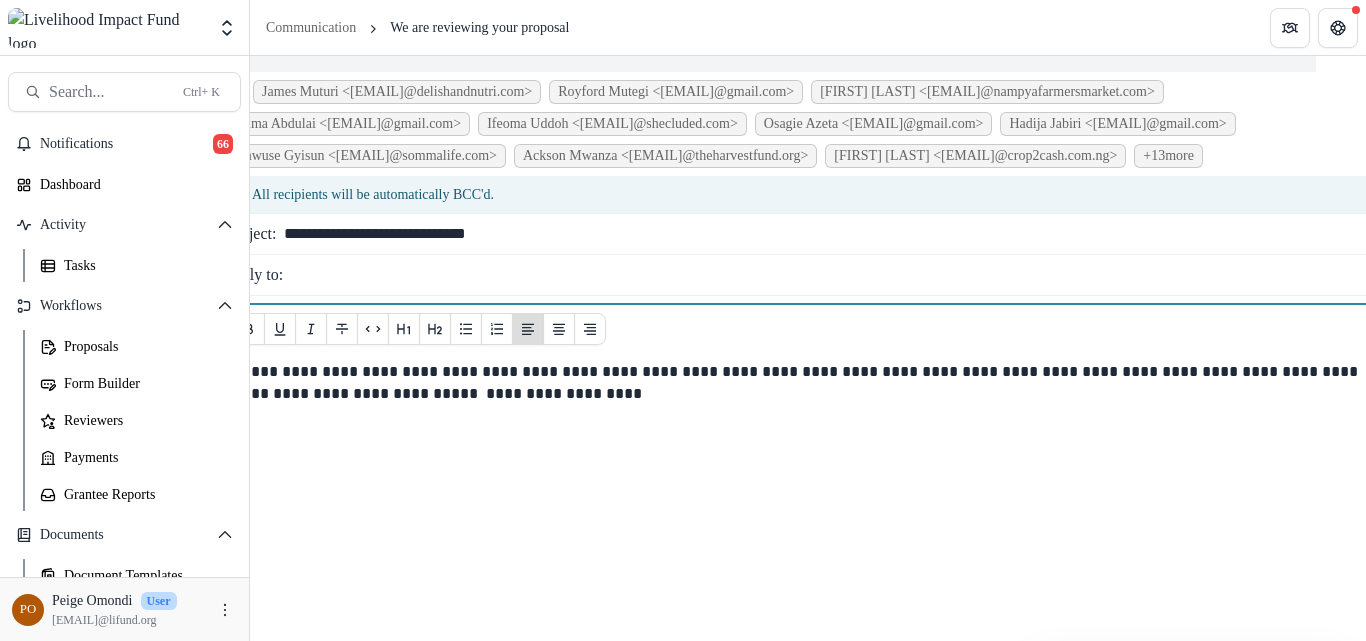 click on "**********" at bounding box center (816, 511) 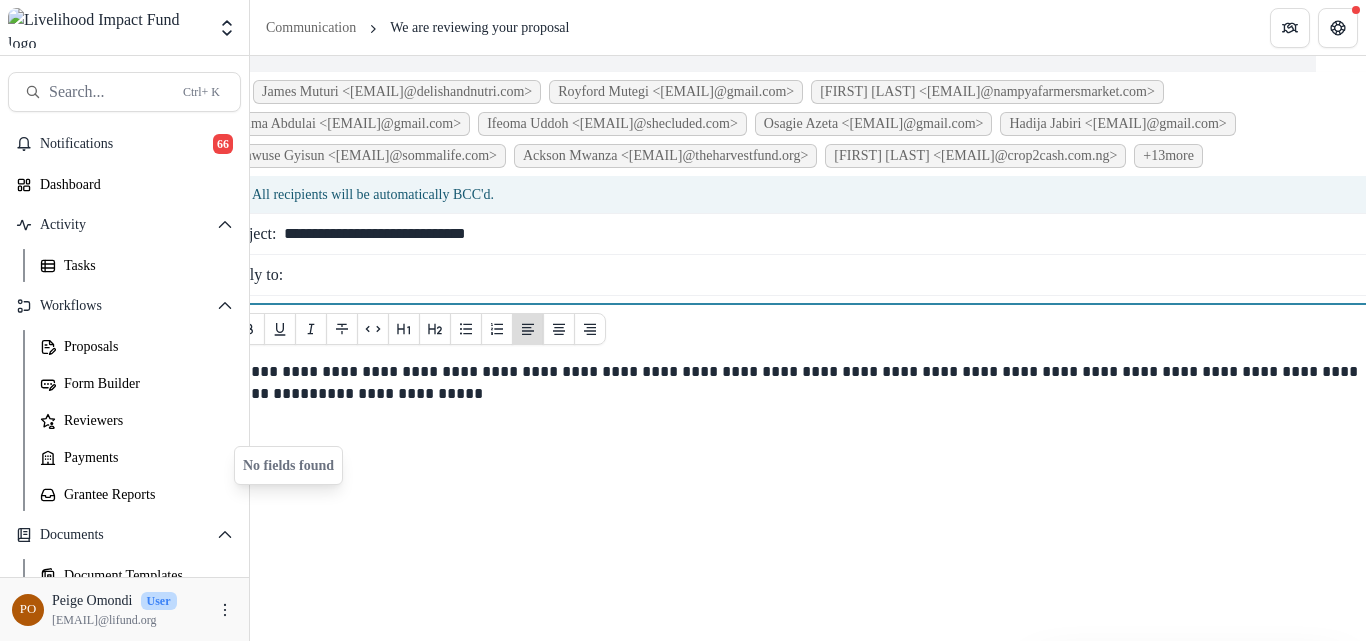 scroll, scrollTop: 0, scrollLeft: 62, axis: horizontal 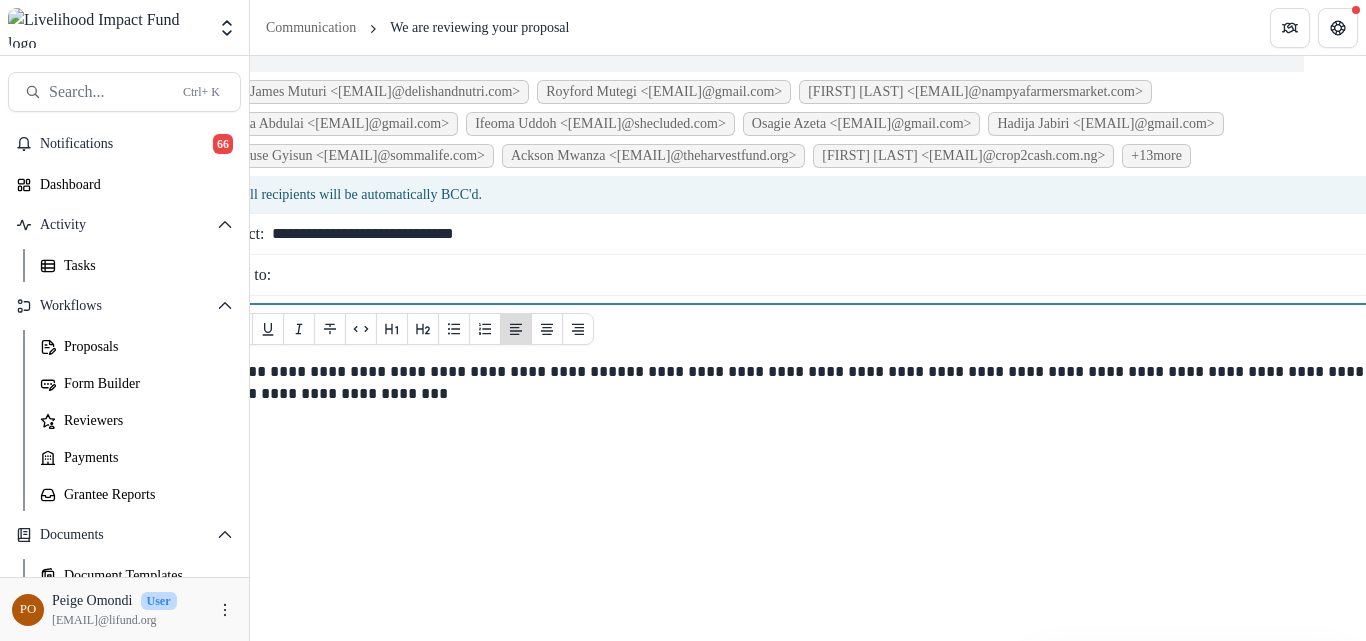 click on "**********" at bounding box center (804, 383) 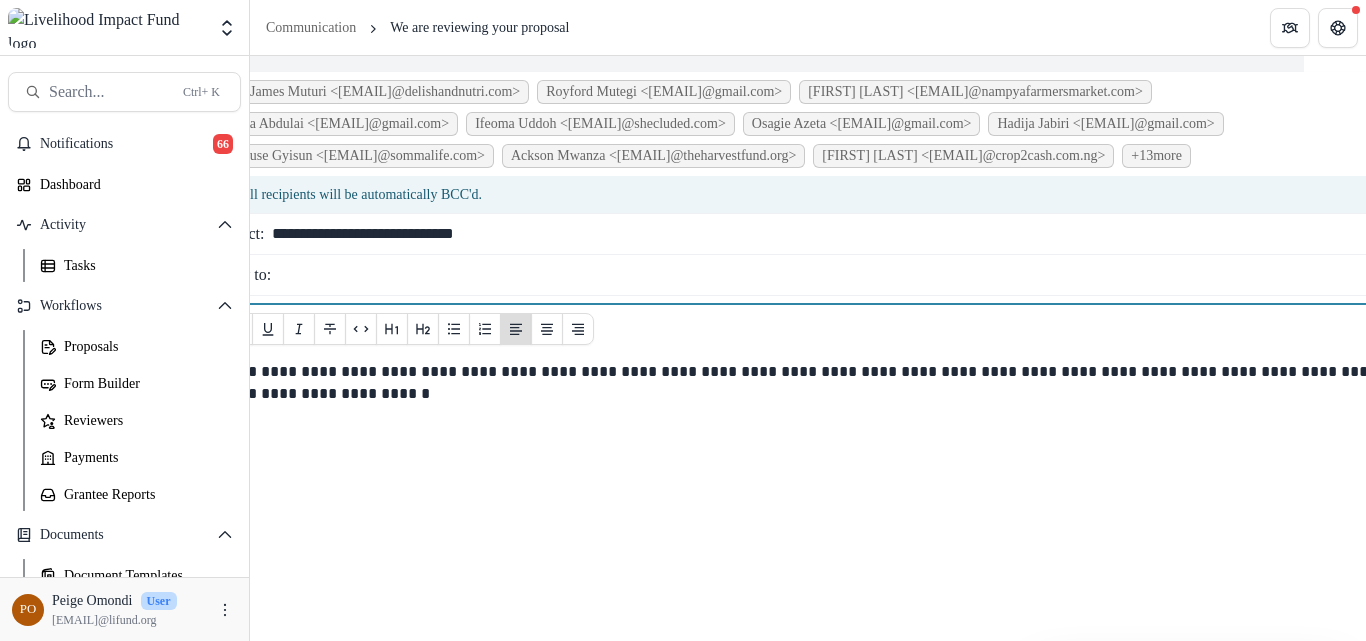 scroll, scrollTop: 0, scrollLeft: 33, axis: horizontal 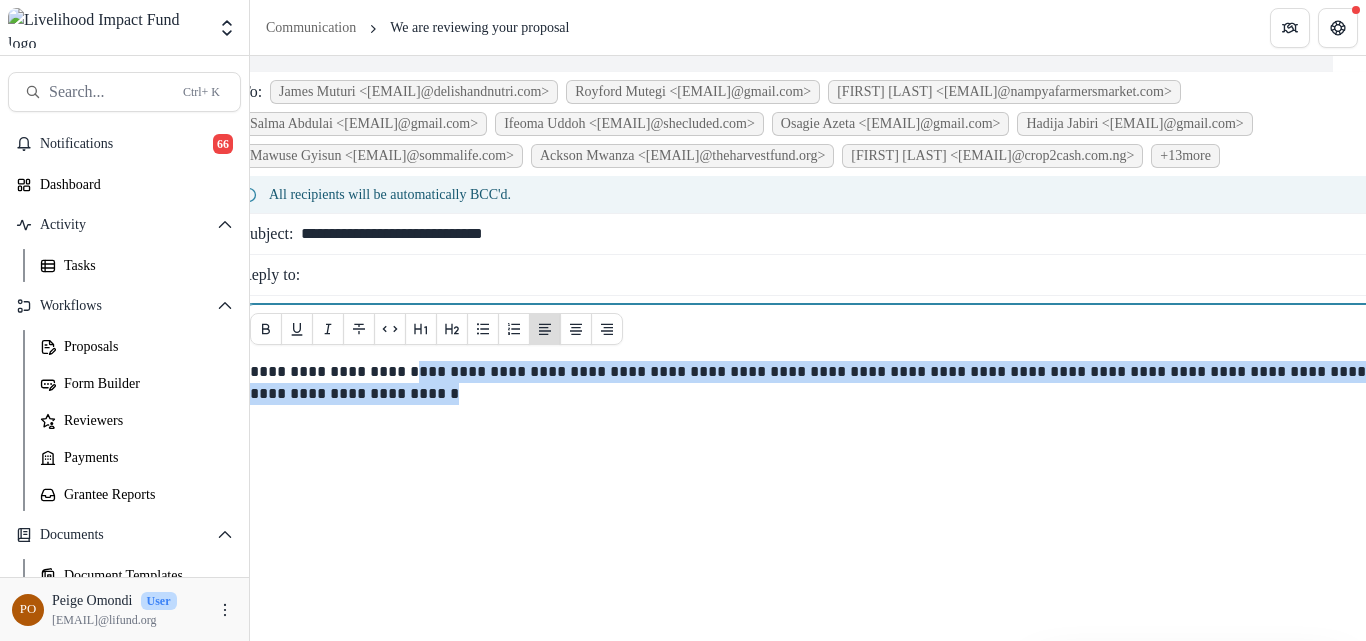 drag, startPoint x: 411, startPoint y: 399, endPoint x: 437, endPoint y: 435, distance: 44.407207 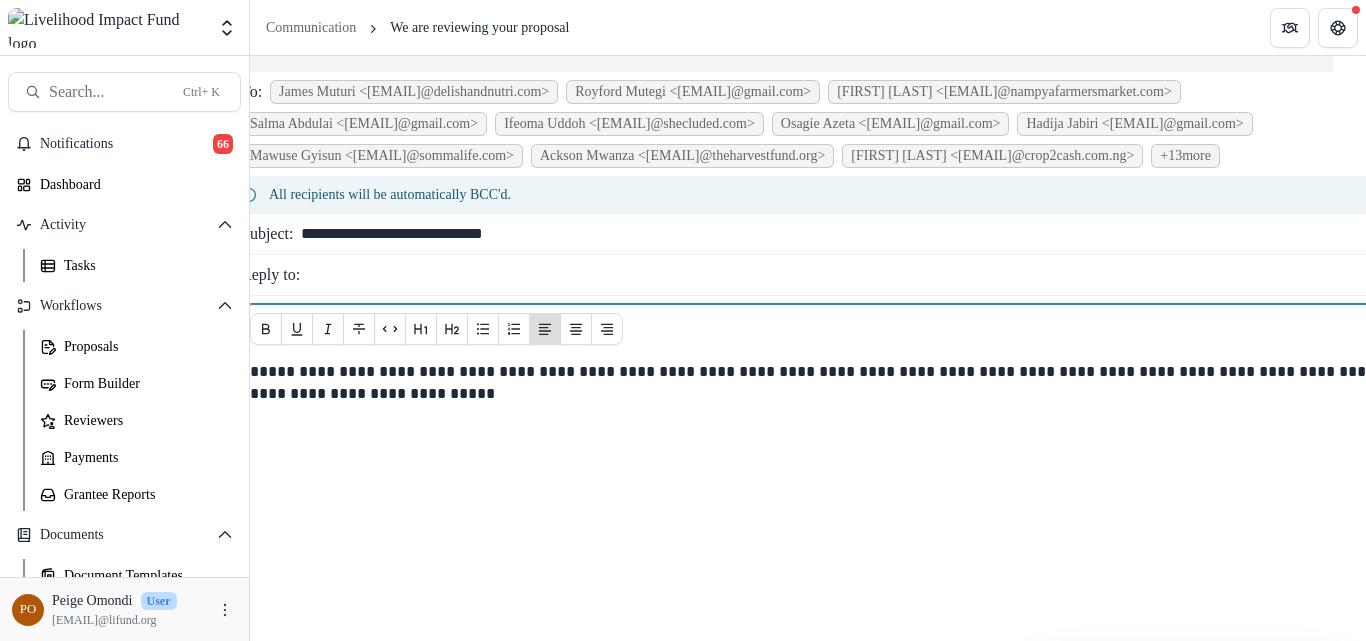 click on "**********" at bounding box center [833, 383] 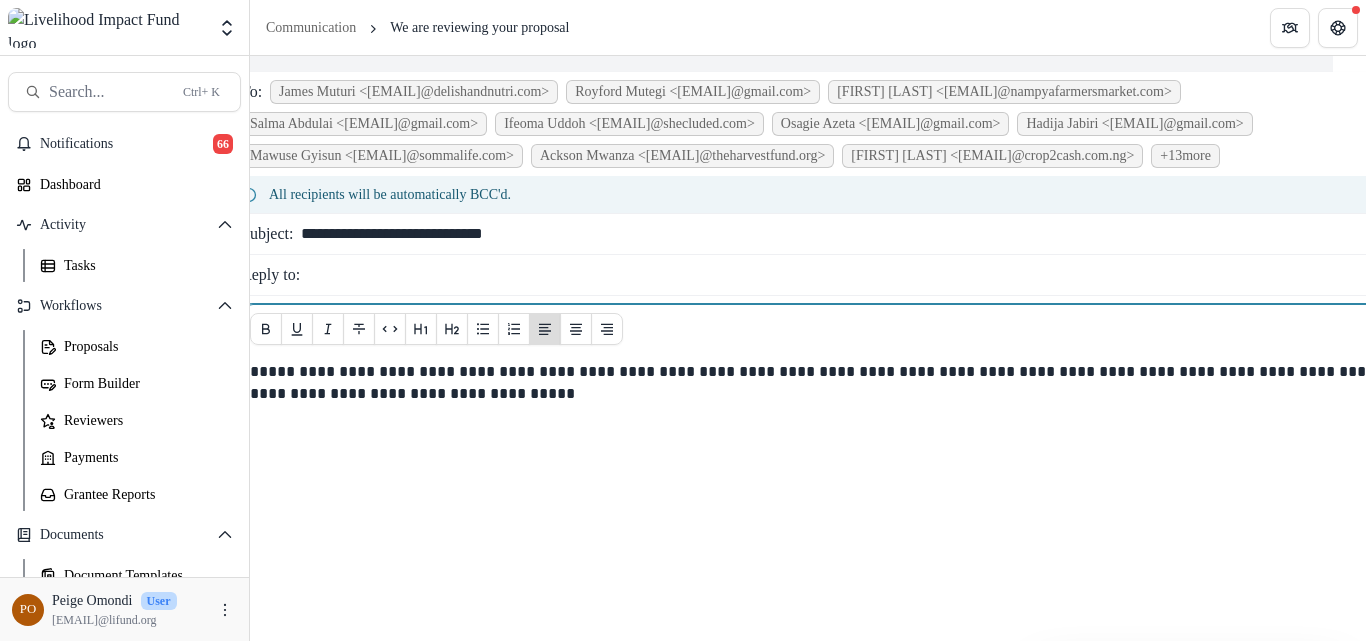 click on "**********" at bounding box center [833, 383] 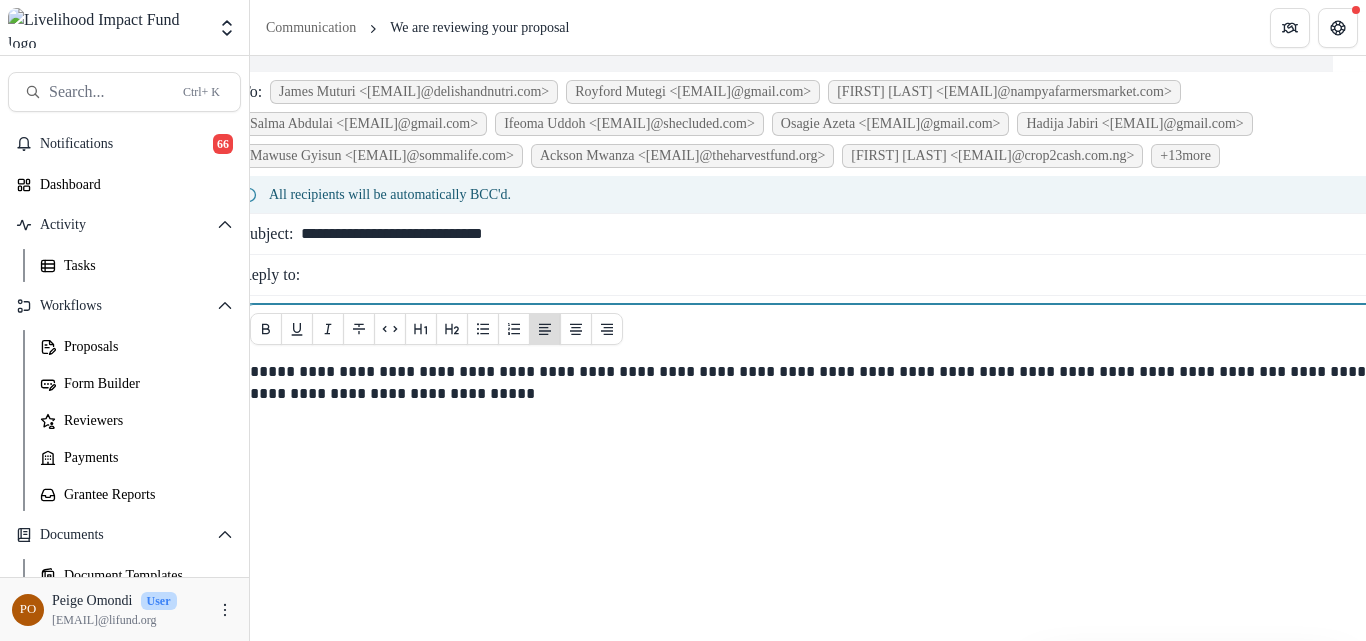 click on "**********" at bounding box center [833, 383] 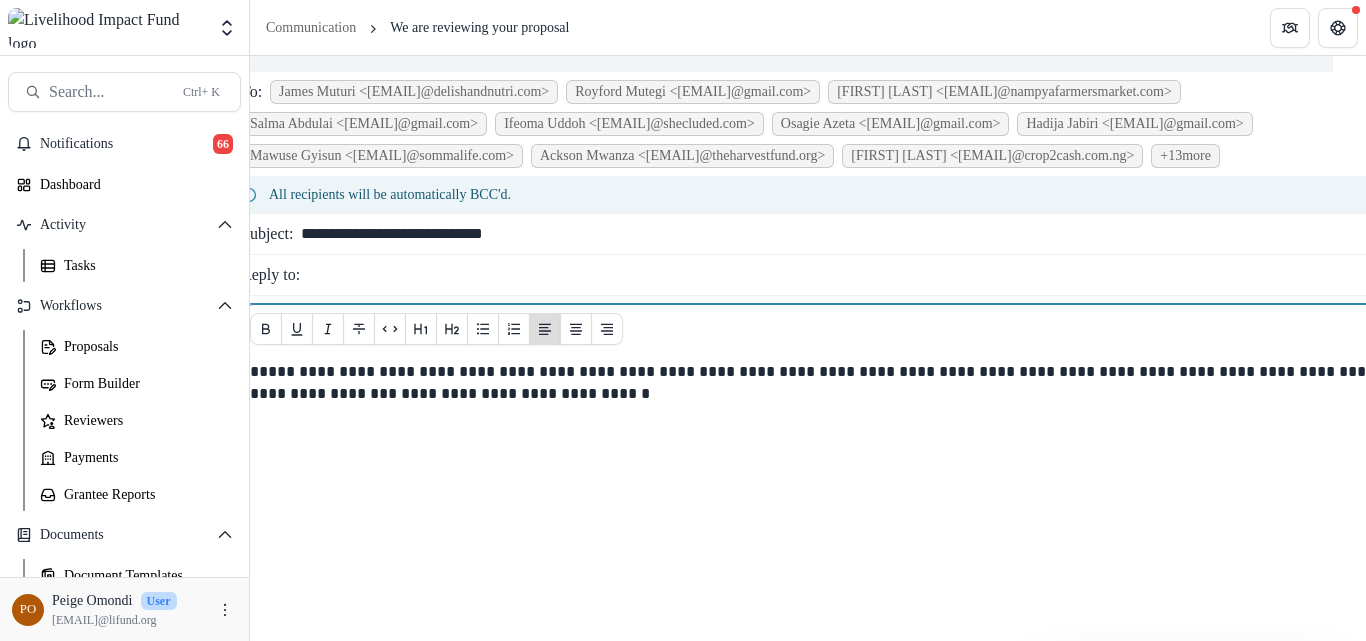 click on "**********" at bounding box center [833, 383] 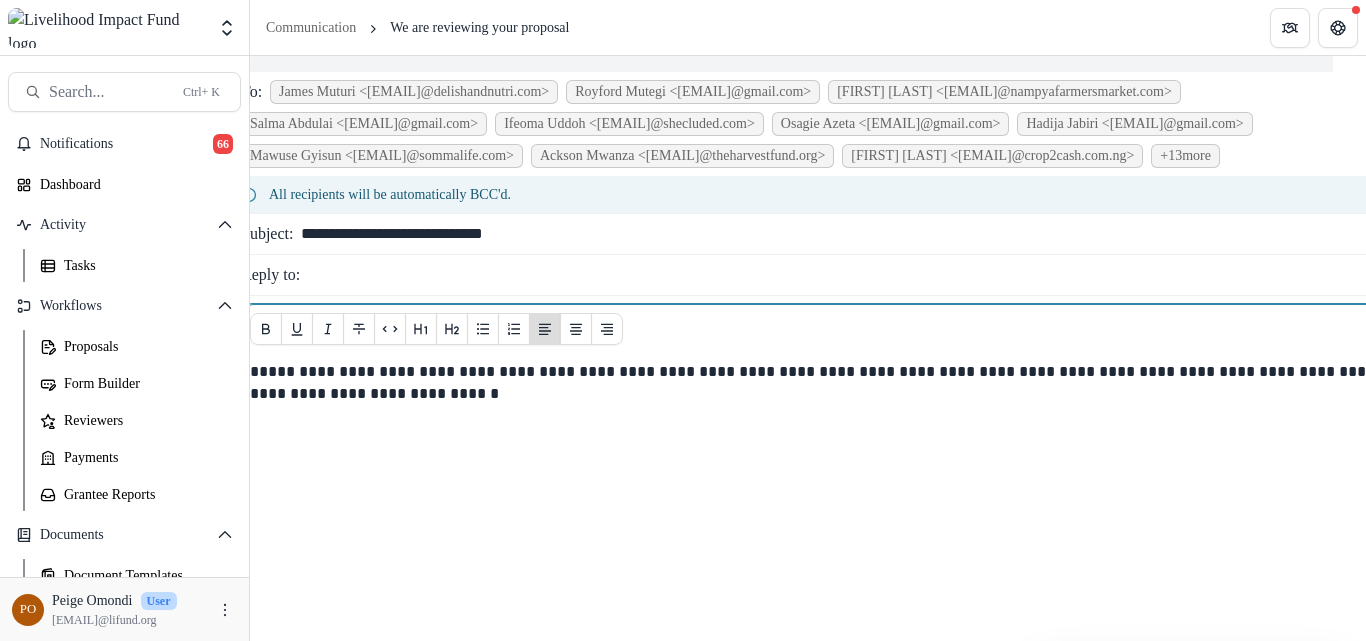 scroll, scrollTop: 0, scrollLeft: 82, axis: horizontal 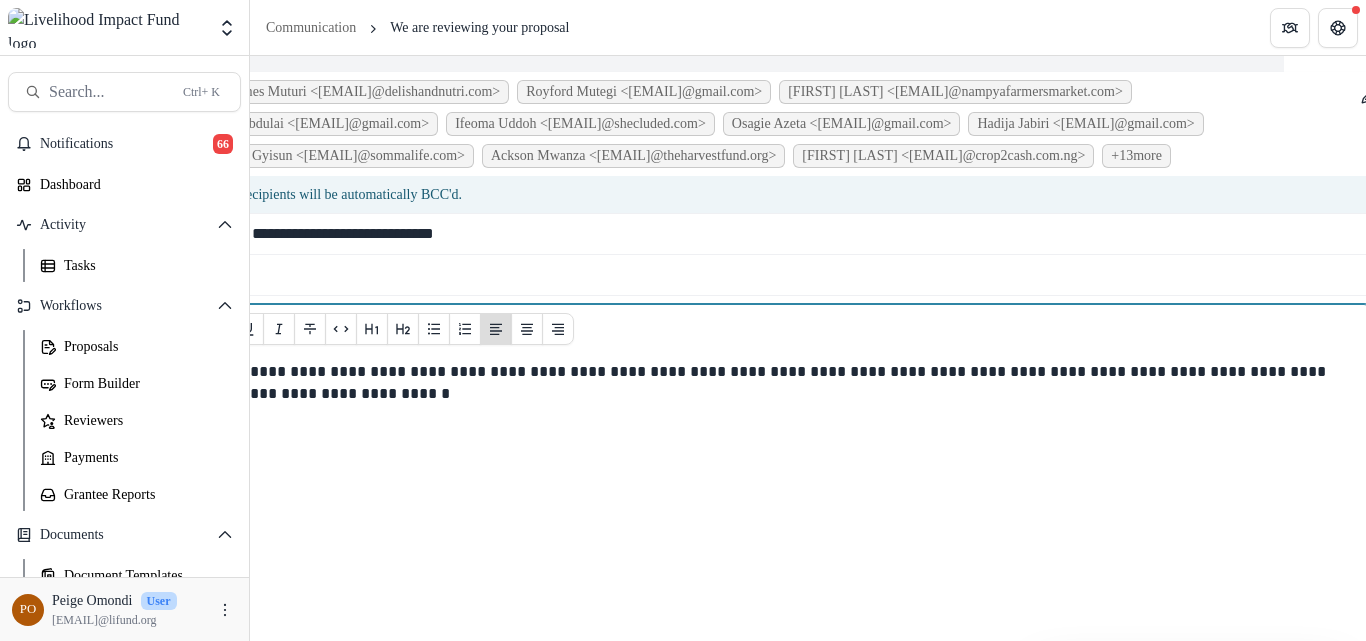 click on "**********" at bounding box center (784, 383) 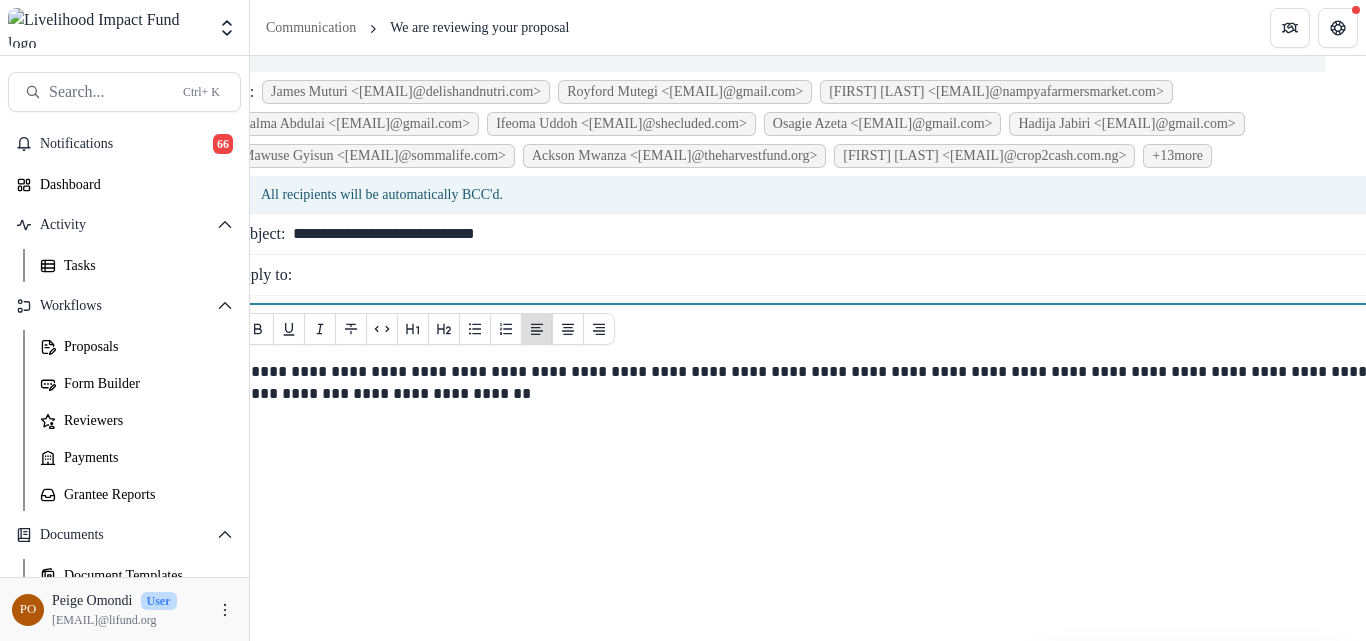 scroll, scrollTop: 0, scrollLeft: 28, axis: horizontal 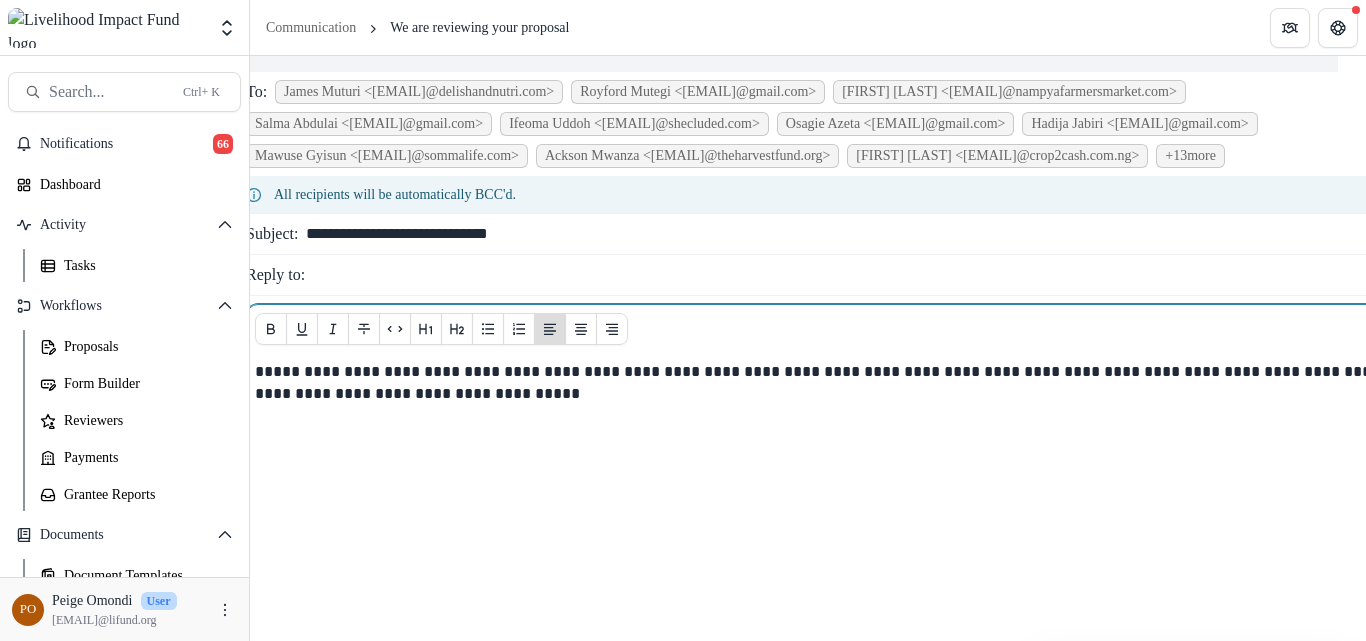 click on "**********" at bounding box center [838, 383] 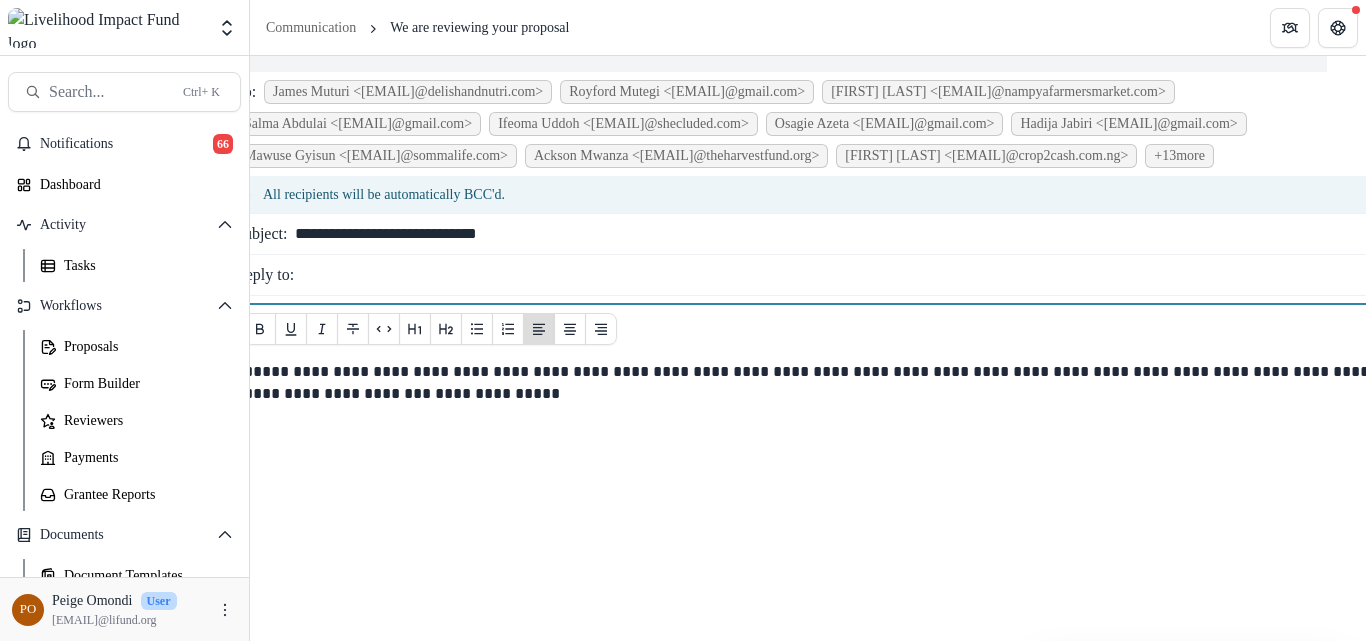 scroll, scrollTop: 0, scrollLeft: 0, axis: both 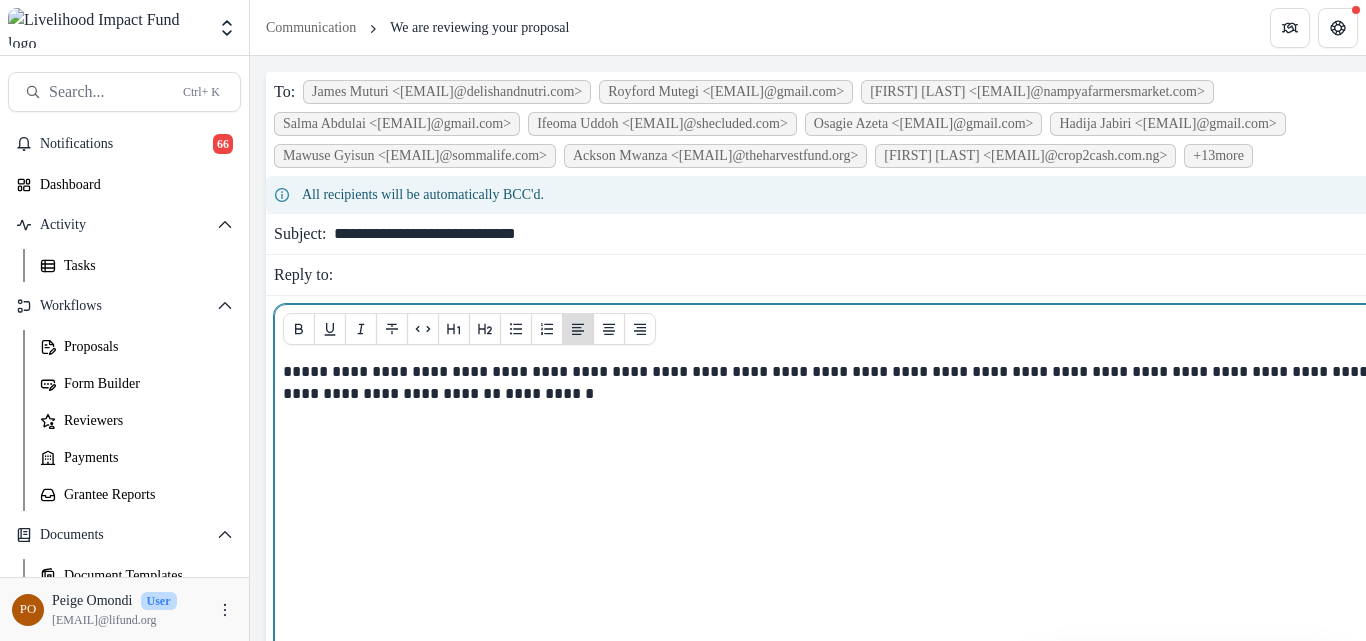 click on "**********" at bounding box center (866, 383) 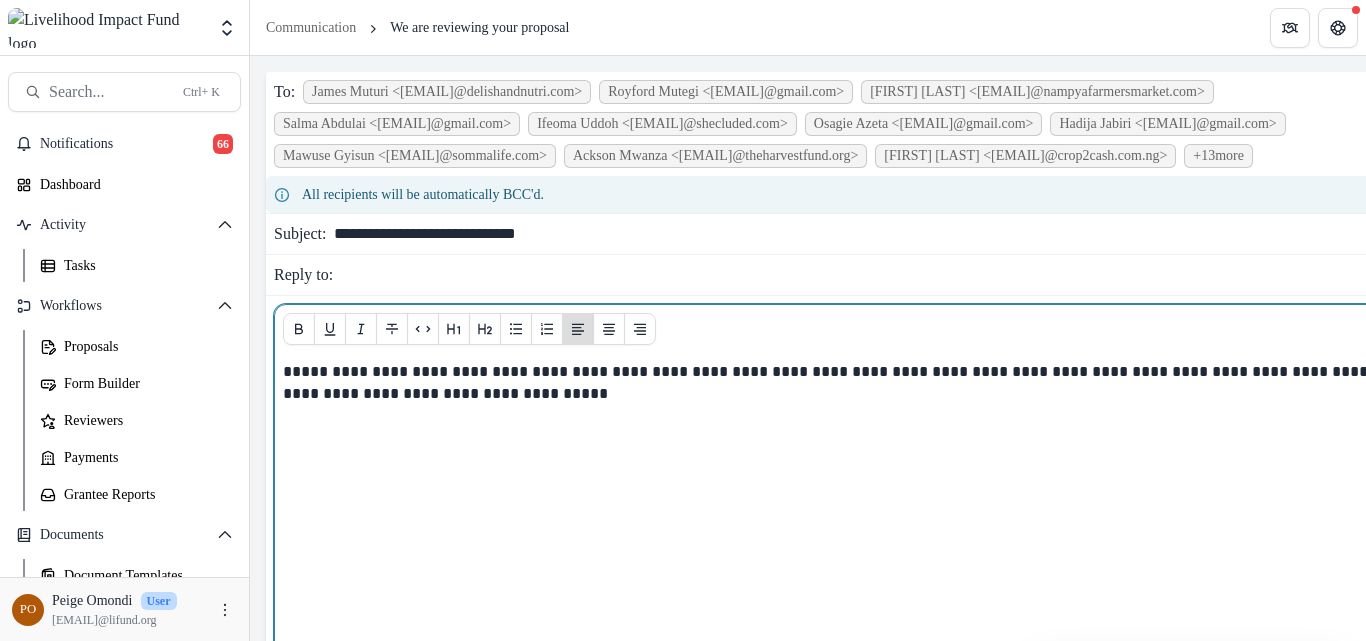 click on "**********" at bounding box center (812, 371) 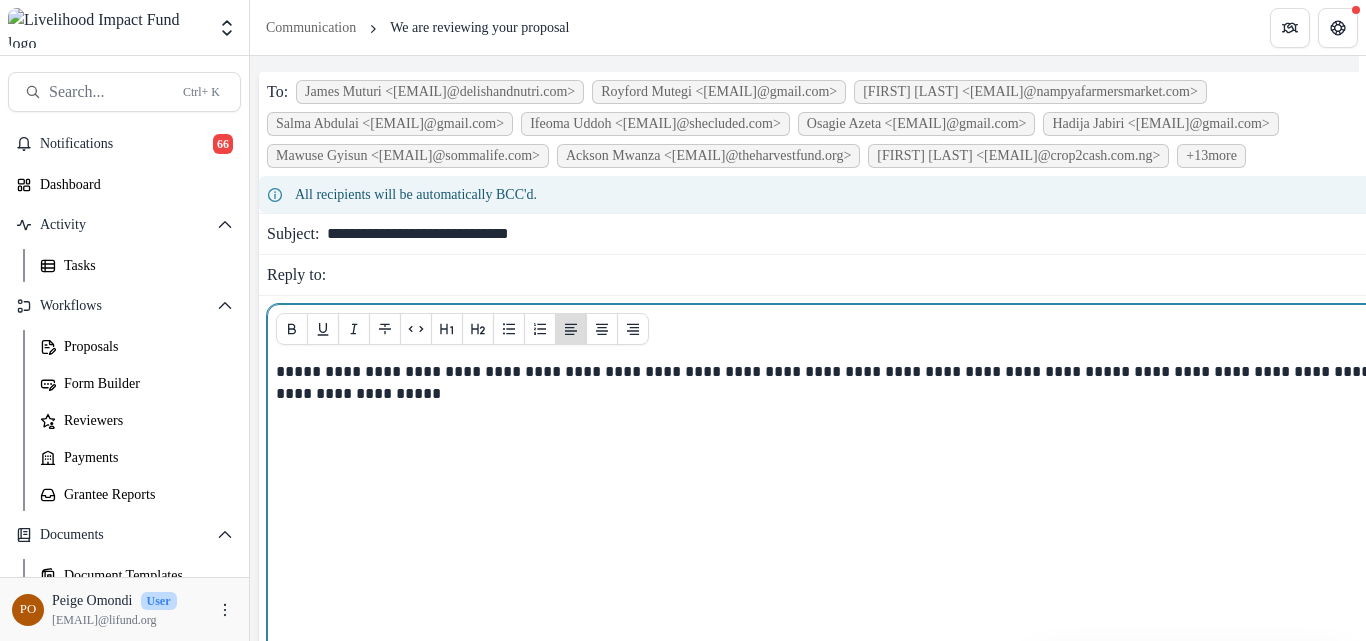 scroll, scrollTop: 0, scrollLeft: 0, axis: both 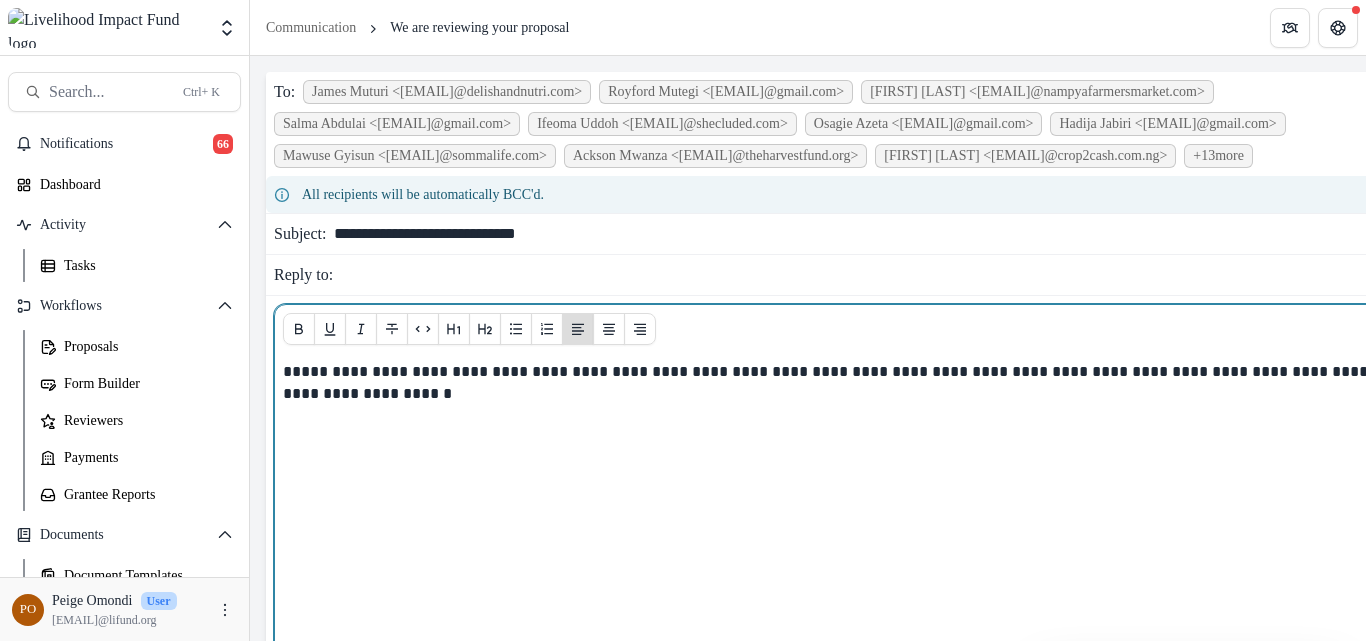 click on "**********" at bounding box center (866, 383) 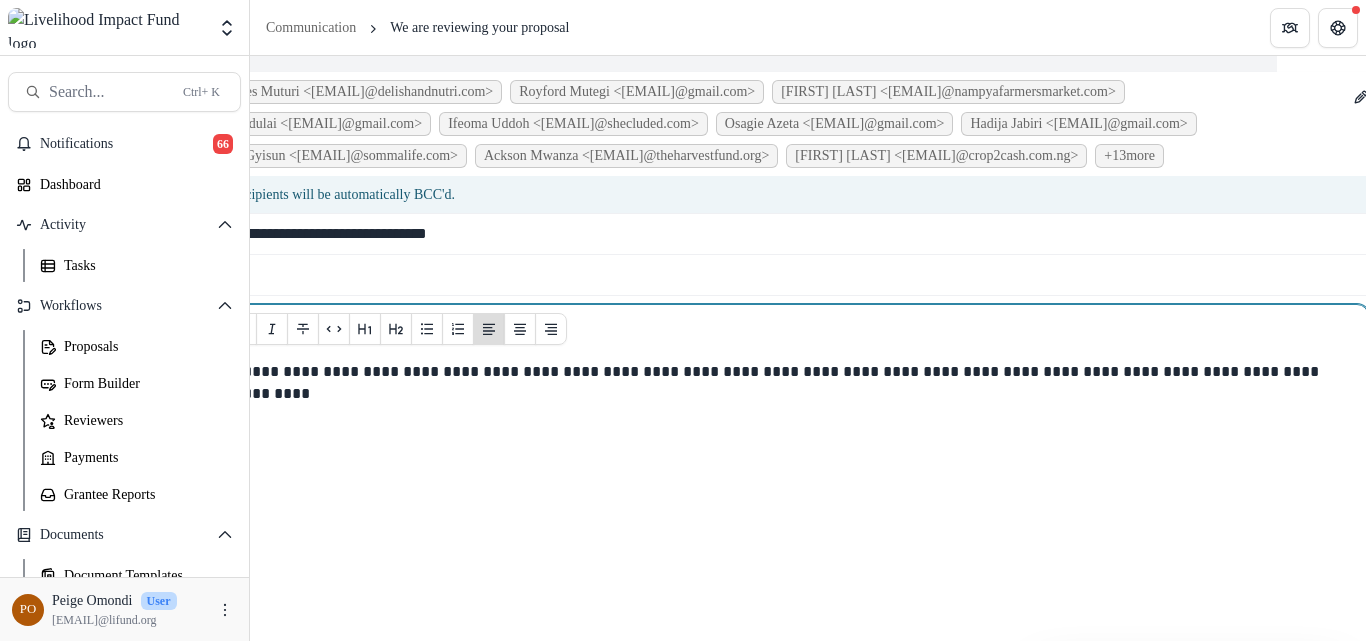 scroll, scrollTop: 0, scrollLeft: 51, axis: horizontal 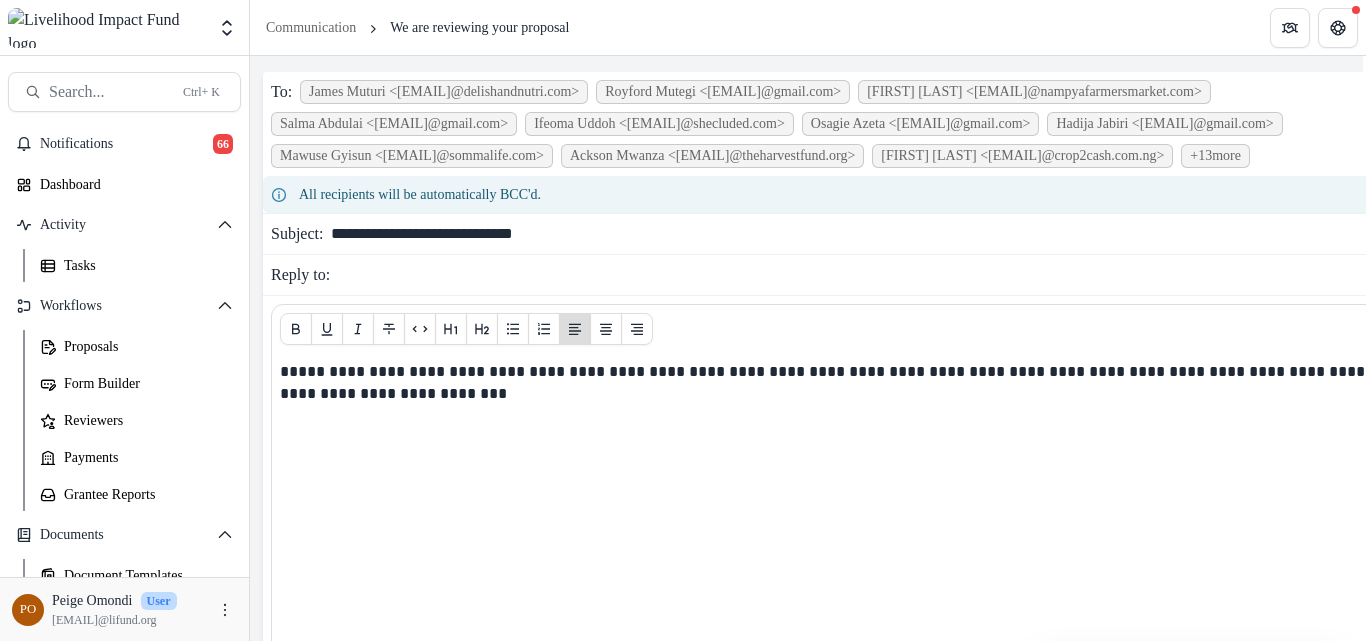 click on "**********" at bounding box center [892, 234] 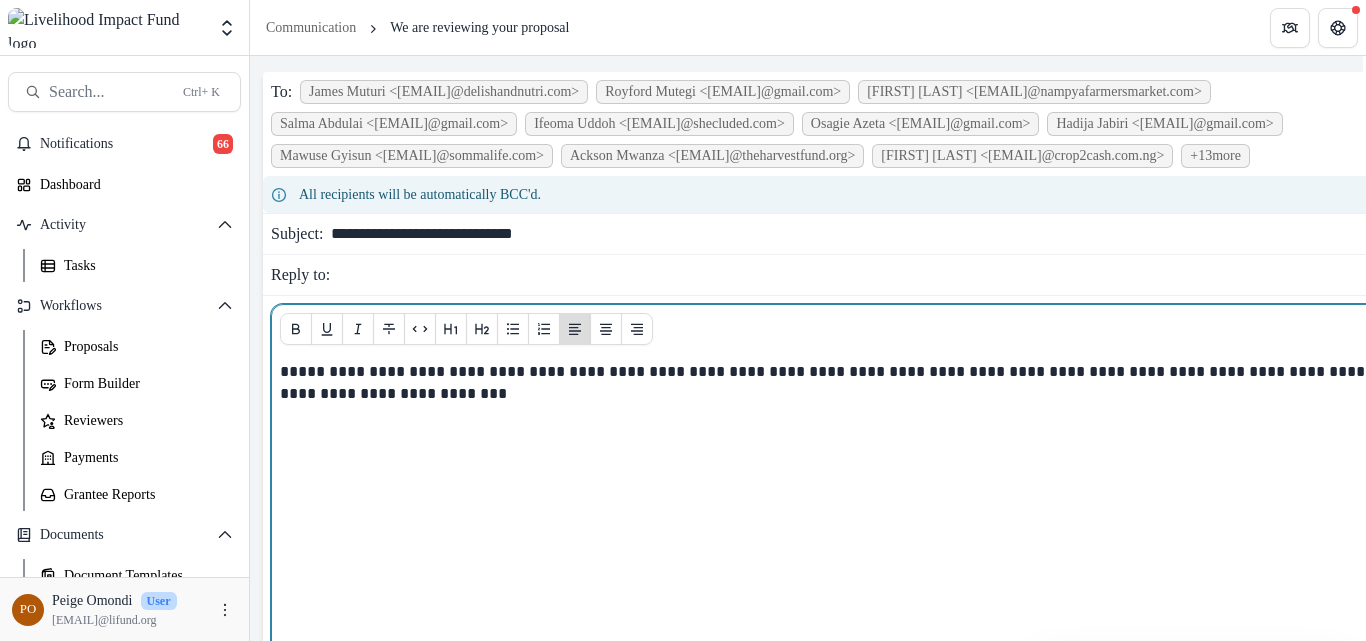 click on "**********" at bounding box center (863, 511) 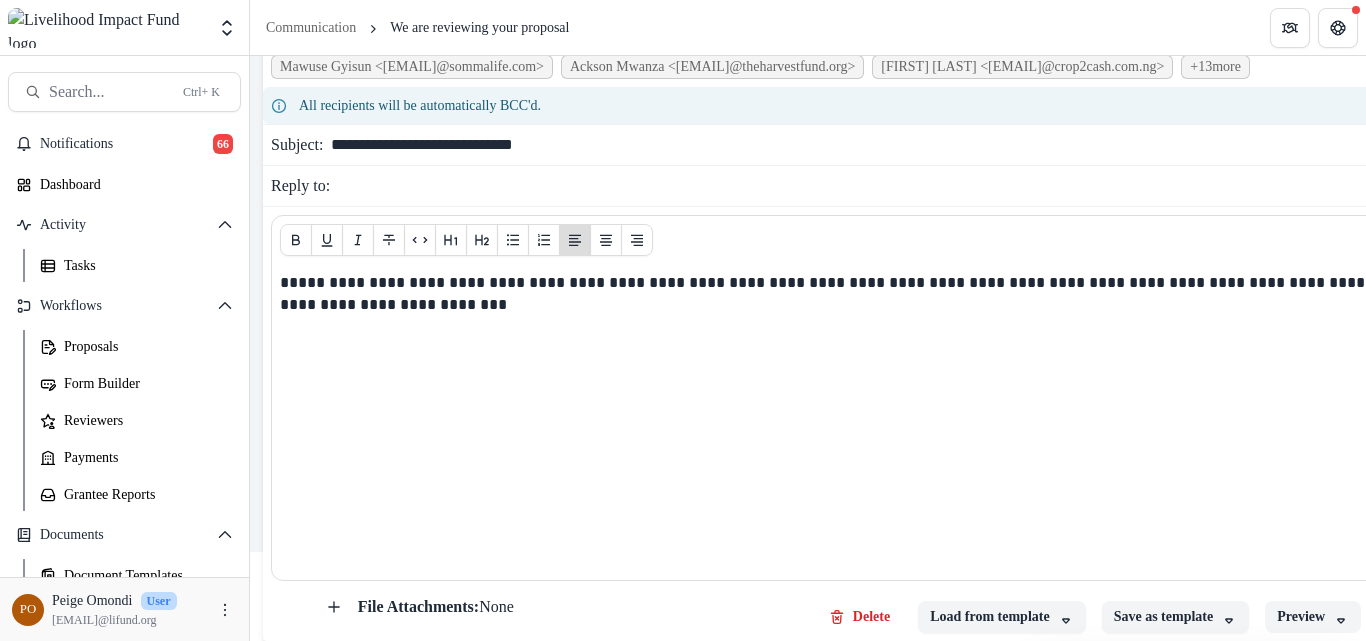 click on "Preview" at bounding box center (1313, 617) 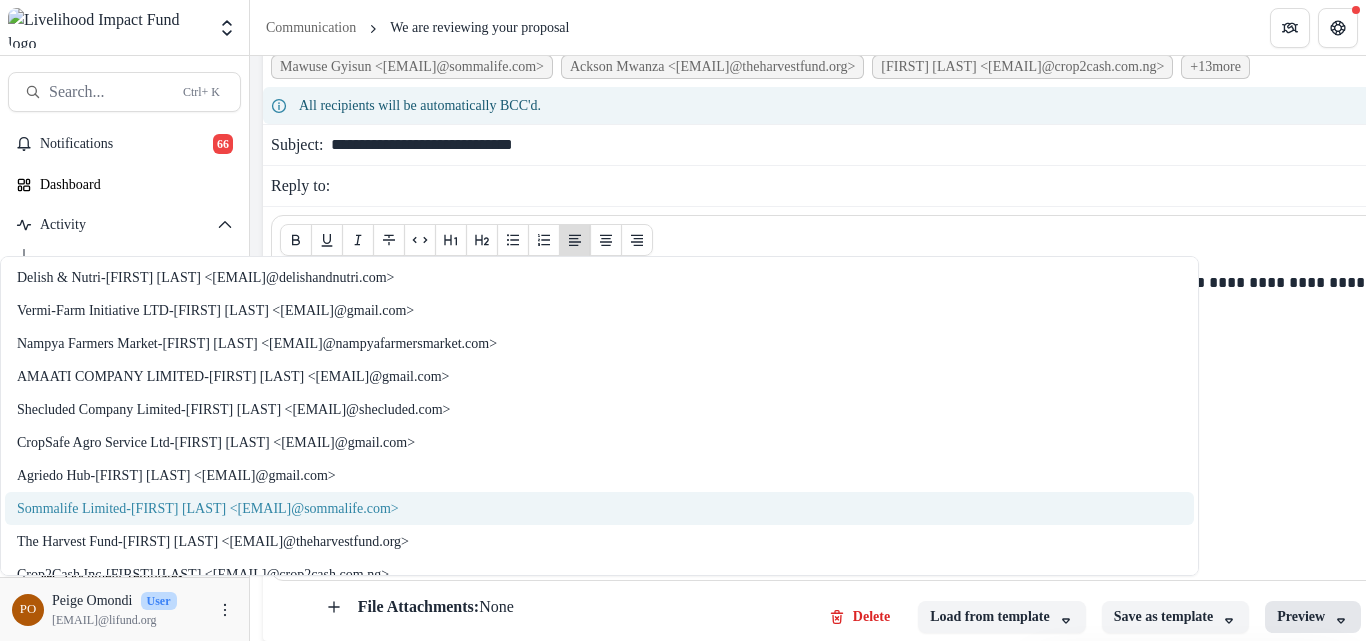 click on "Sommalife Limited  -  [FIRST] [LAST]  <[EMAIL]@sommalife.com>" at bounding box center [599, 508] 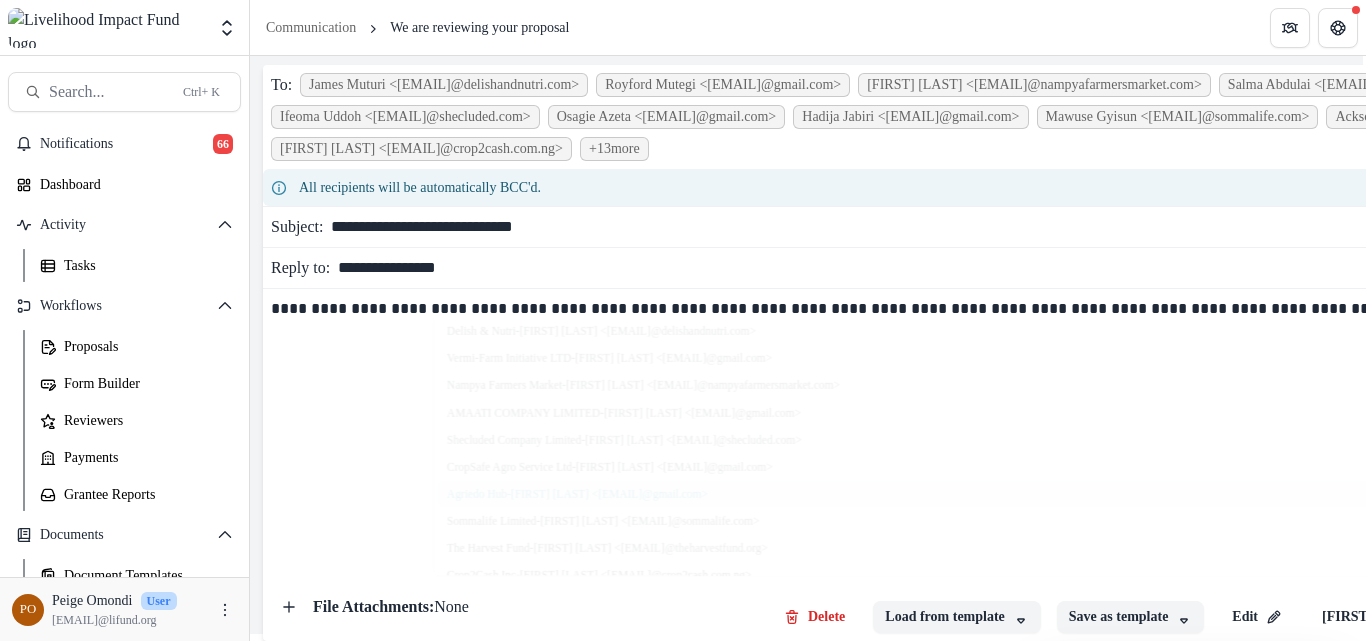 scroll, scrollTop: 24, scrollLeft: 3, axis: both 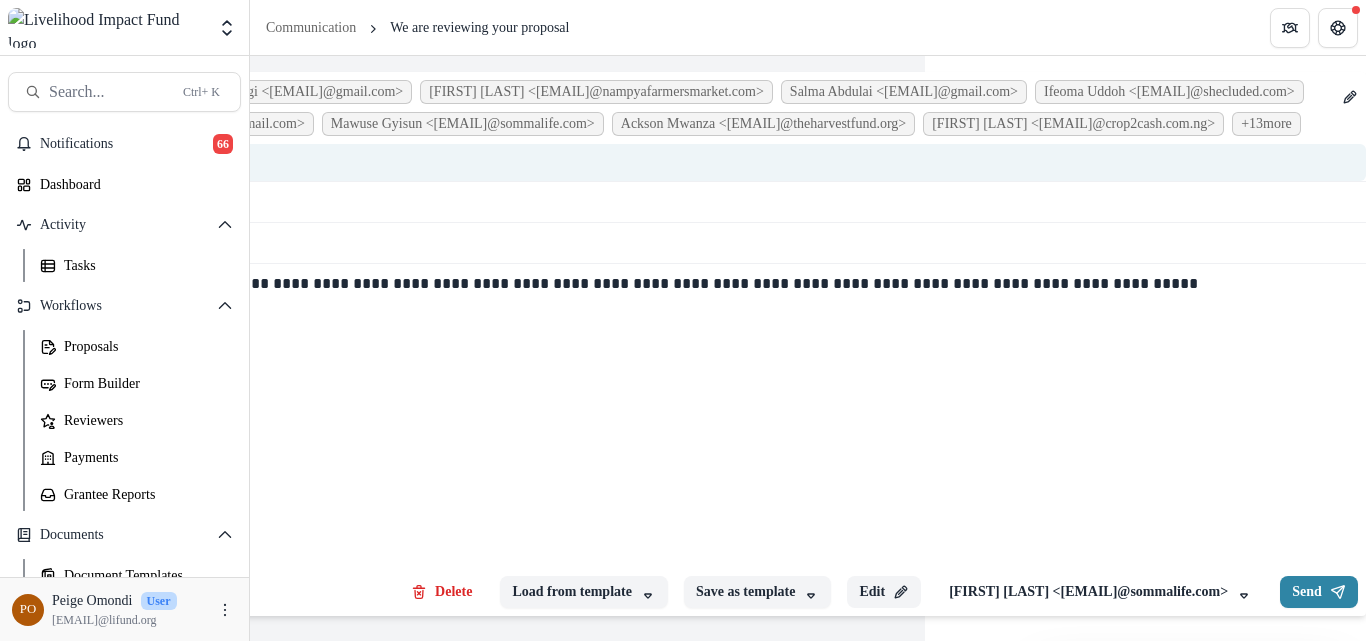 click at bounding box center (901, 592) 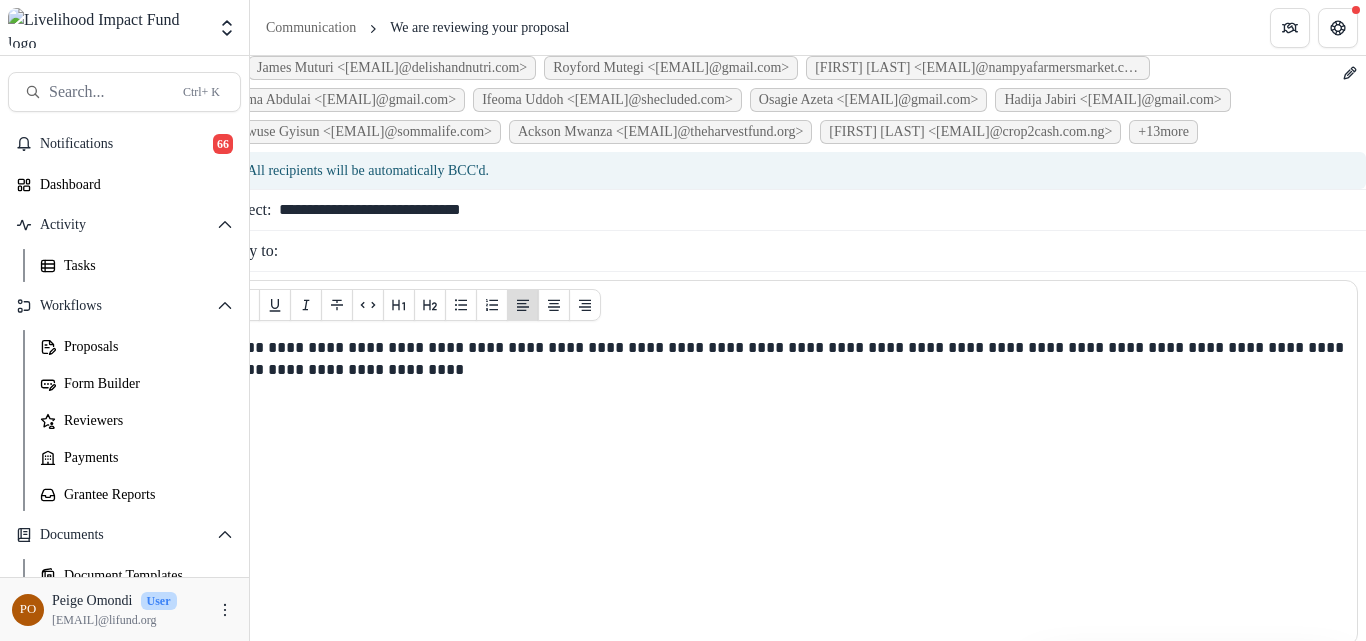 scroll, scrollTop: 24, scrollLeft: 106, axis: both 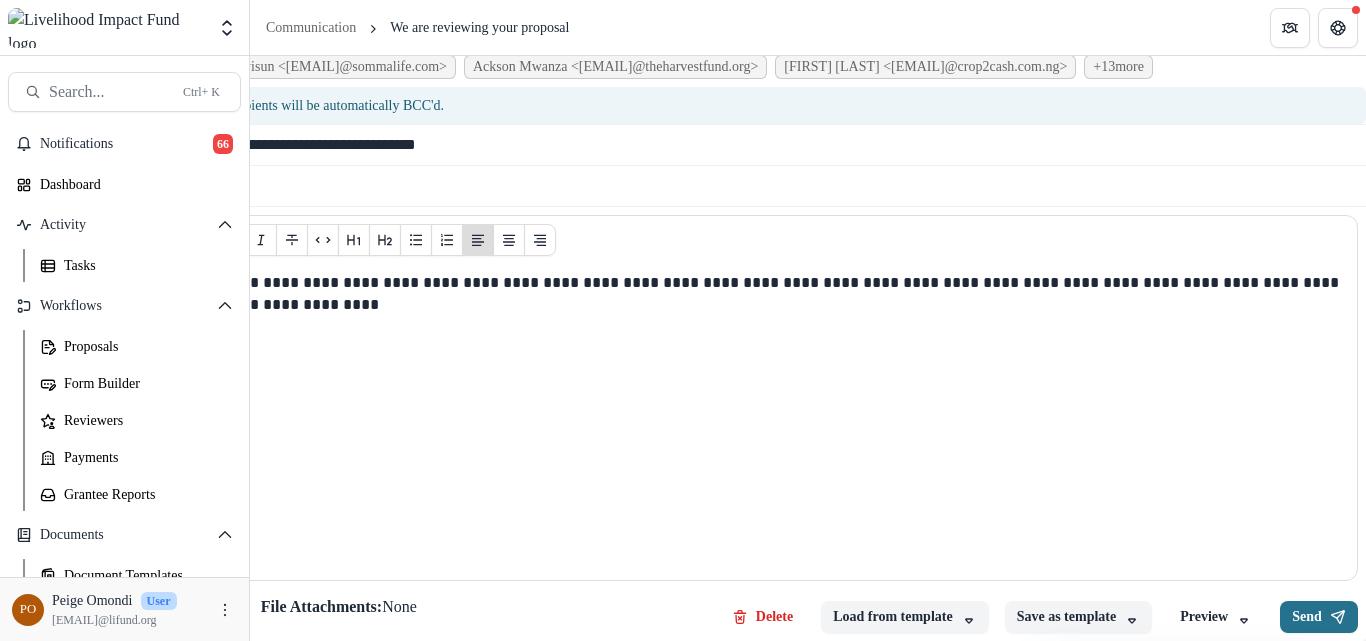 click on "Send" at bounding box center [1319, 617] 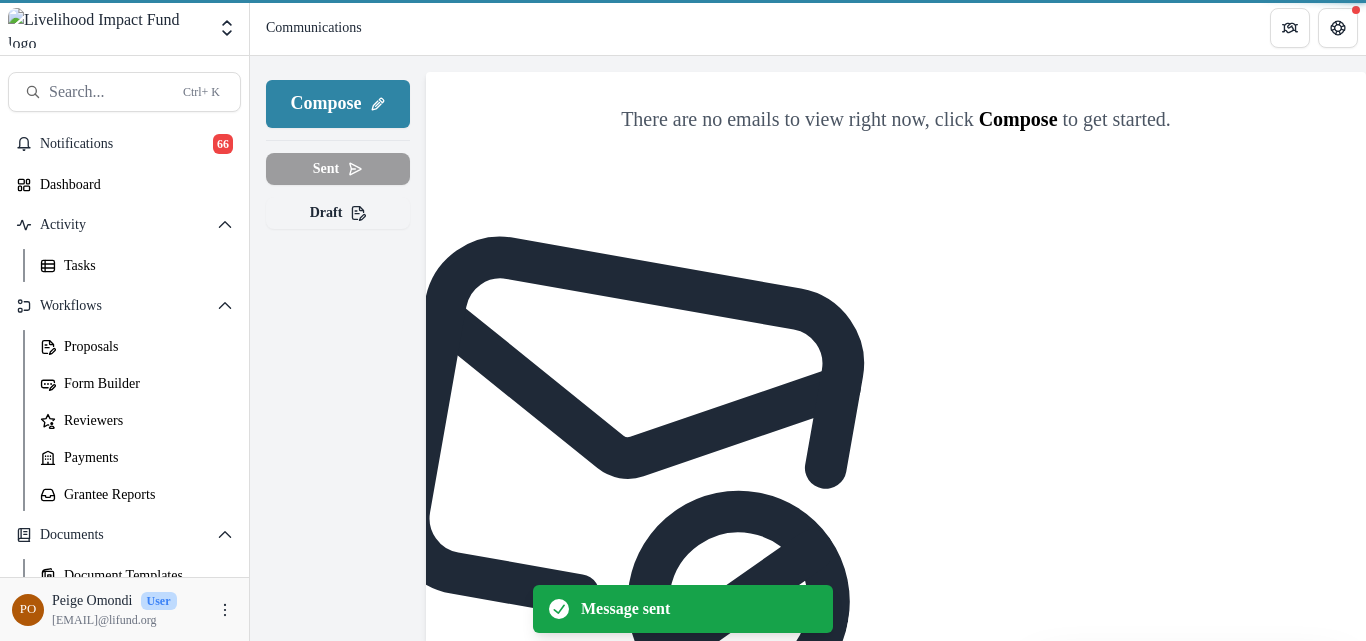 scroll, scrollTop: 0, scrollLeft: 0, axis: both 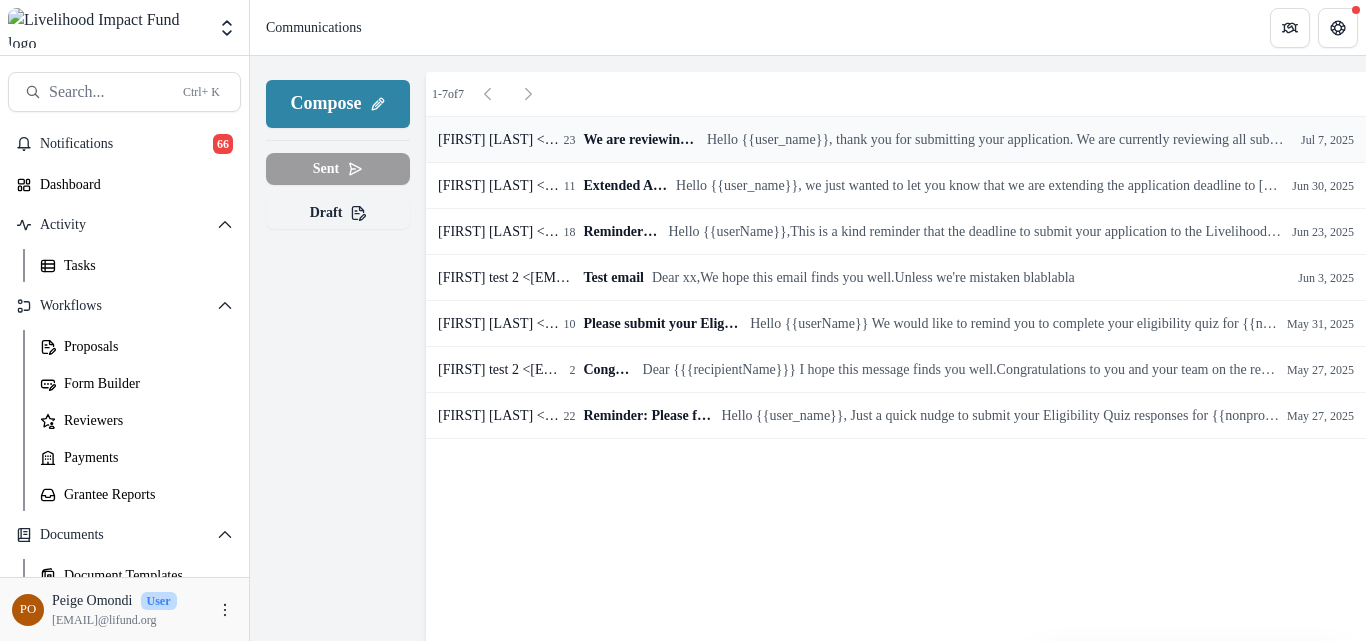 click on "We are reviewing your proposal" at bounding box center [641, 139] 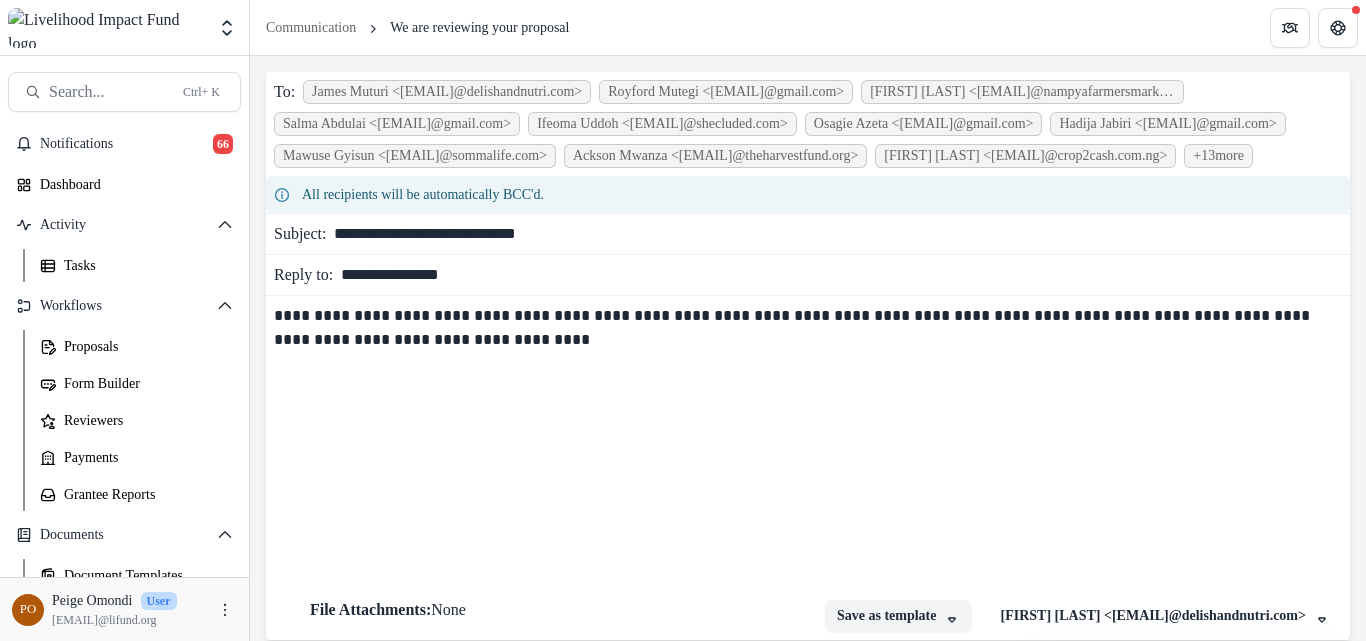 click on "+ 13  more" at bounding box center (447, 92) 